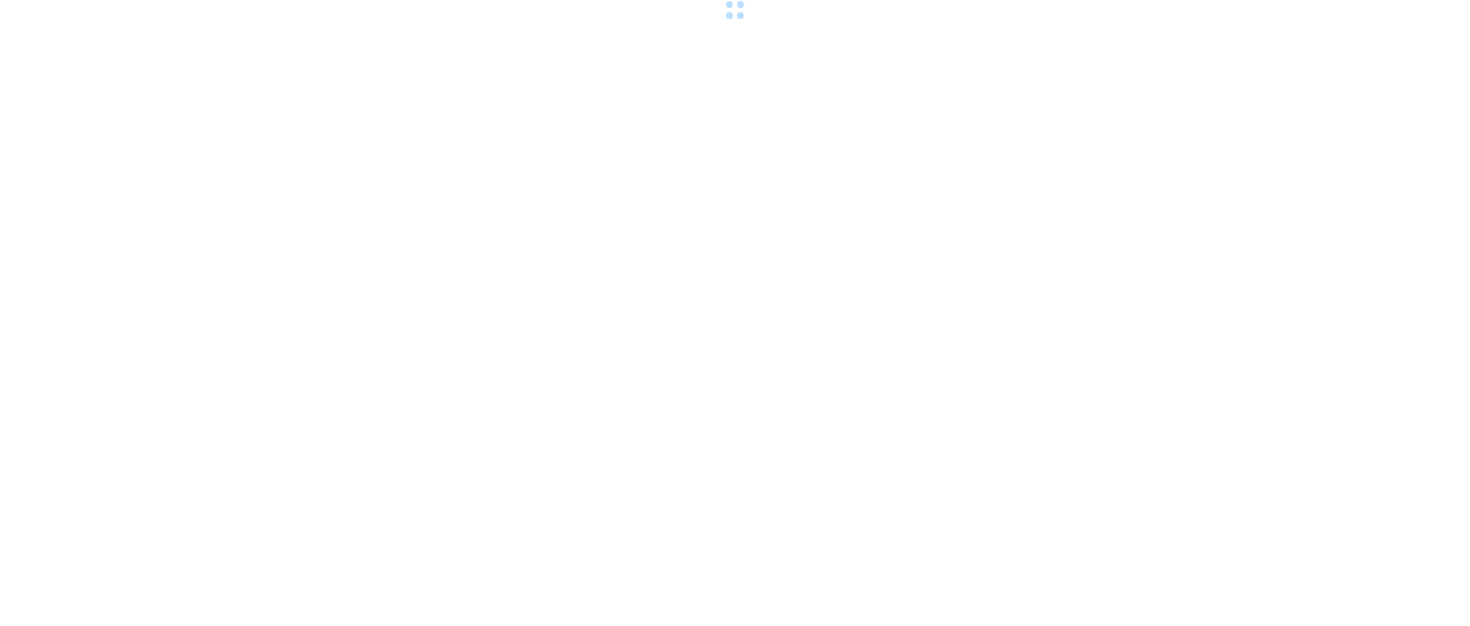 scroll, scrollTop: 0, scrollLeft: 0, axis: both 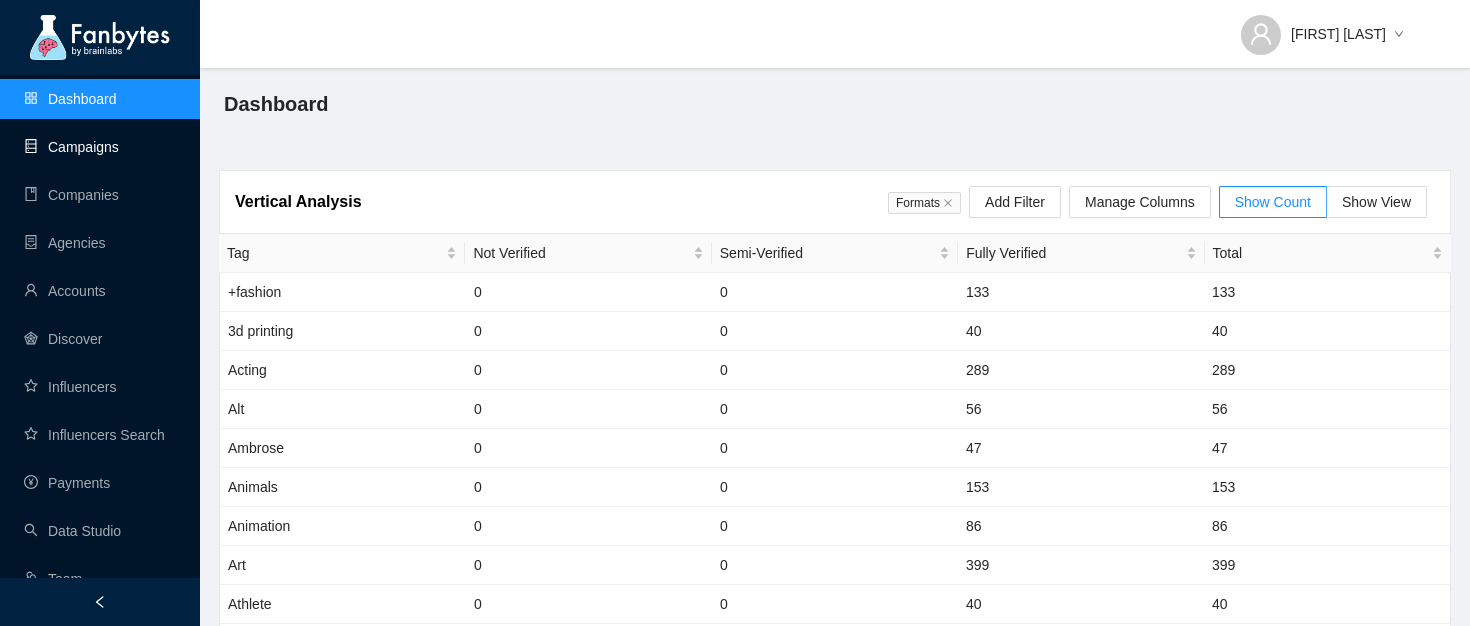 click on "Campaigns" at bounding box center (71, 147) 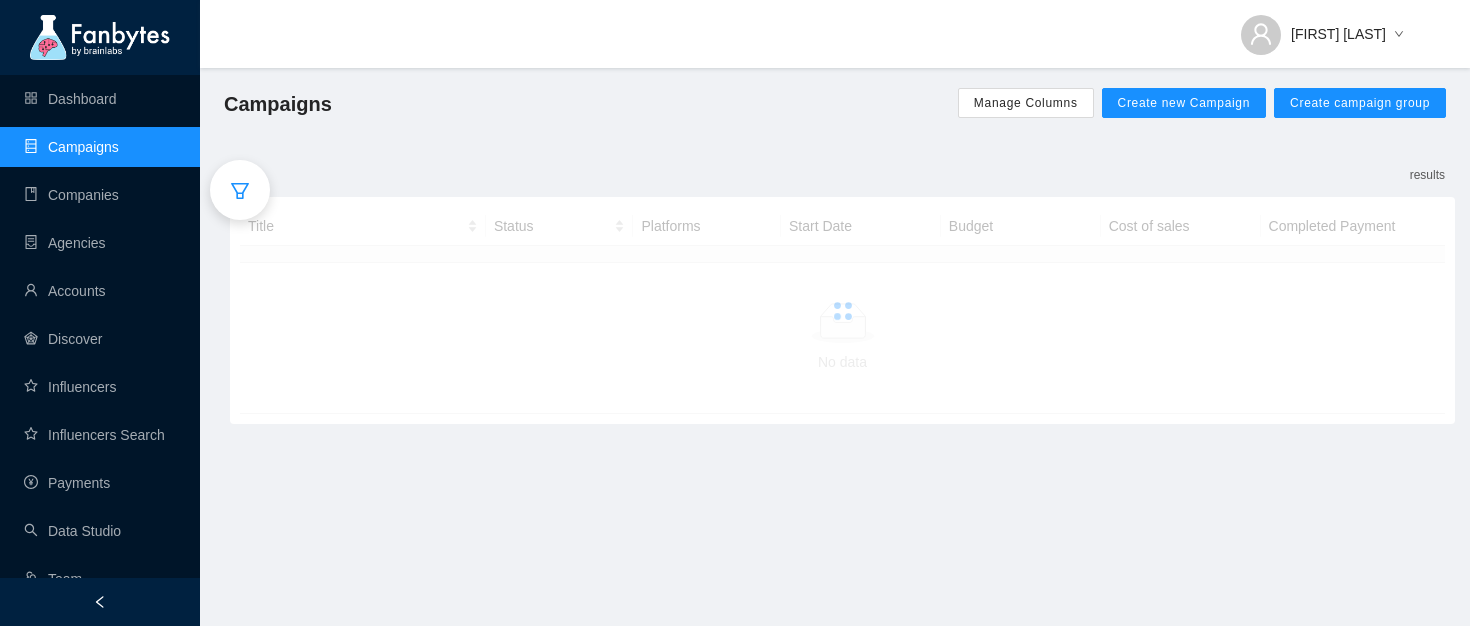 click at bounding box center [240, 190] 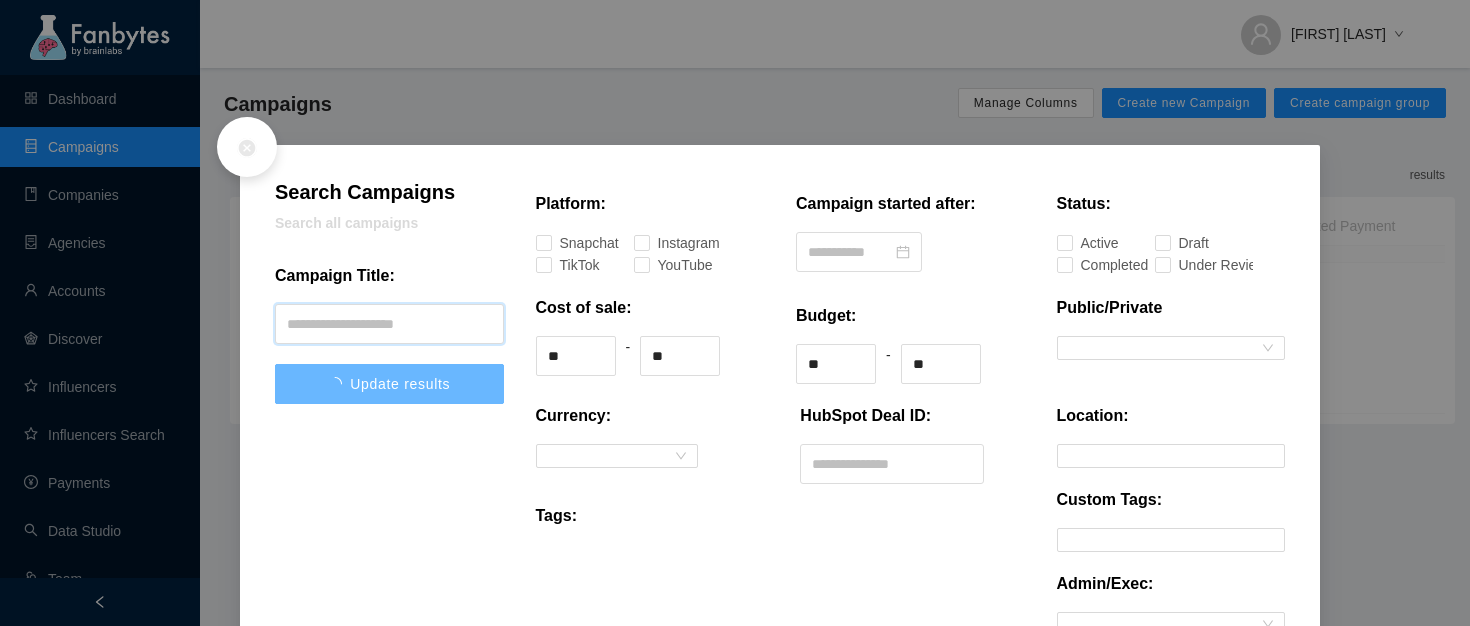 click at bounding box center [389, 324] 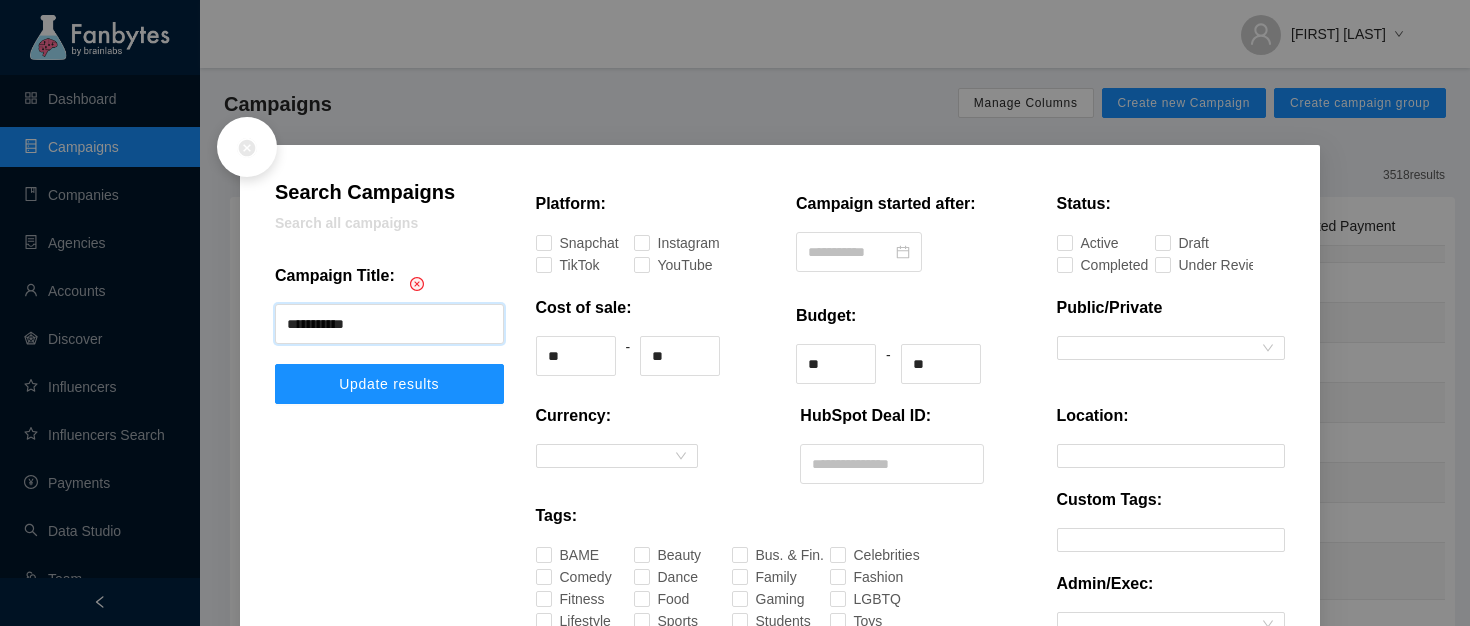 type on "**********" 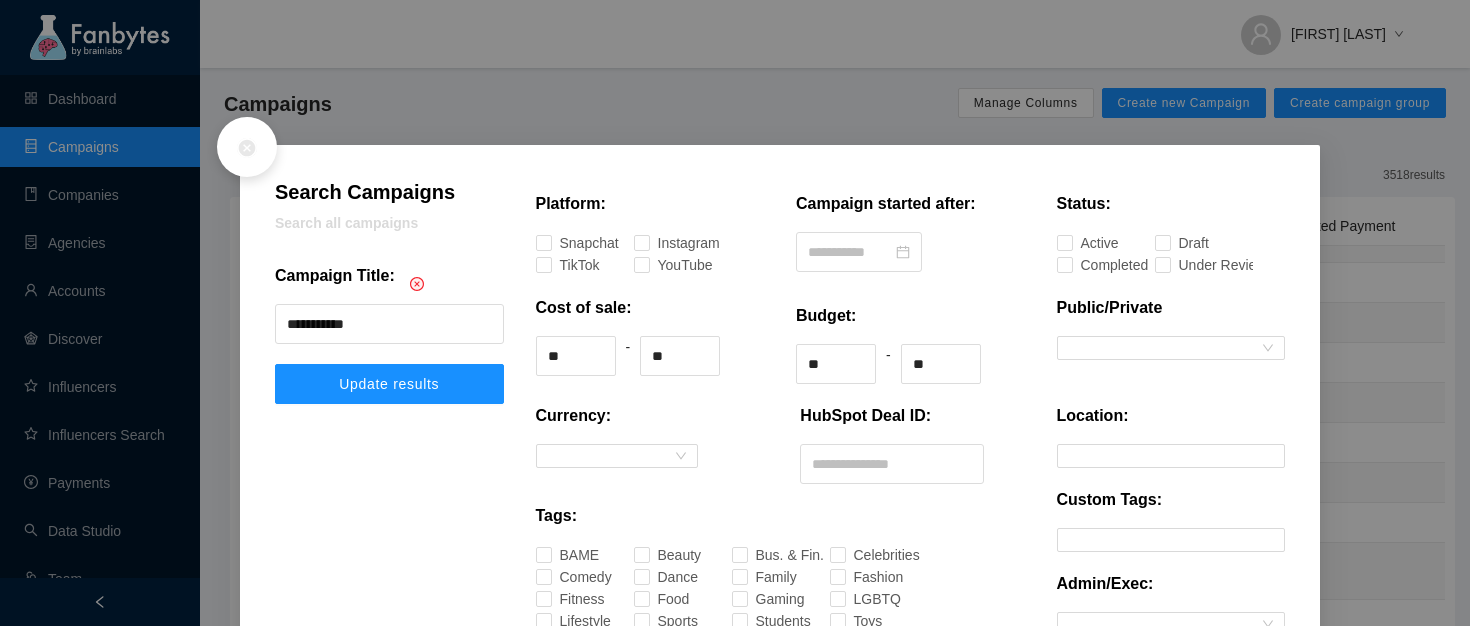 click on "**********" at bounding box center [389, 298] 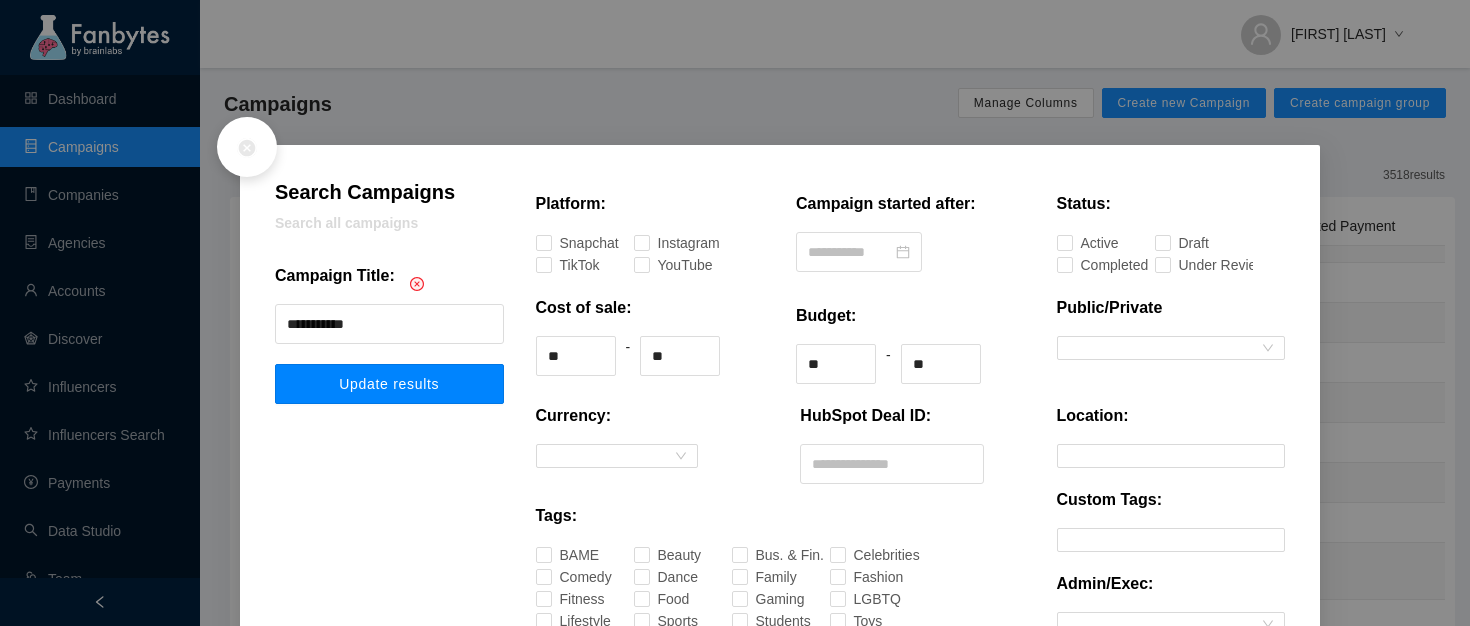 click on "Update results" at bounding box center [389, 384] 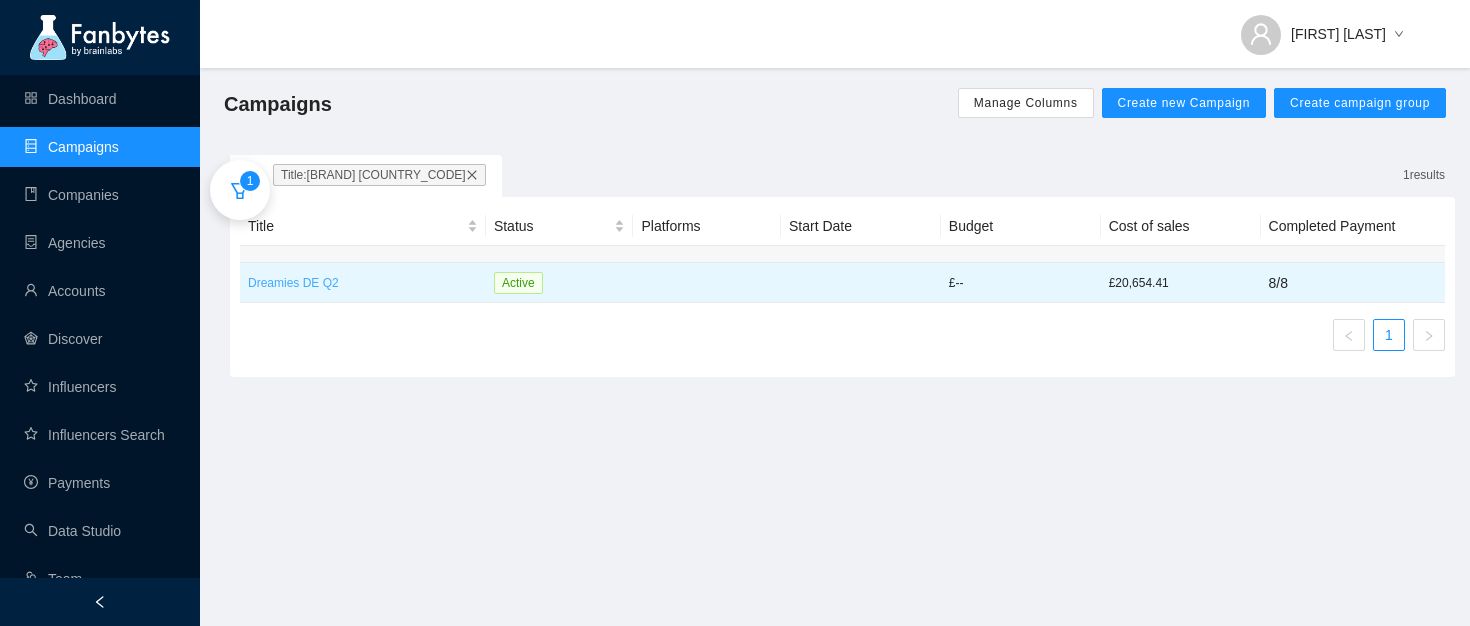 click on "Dreamies DE Q2" at bounding box center [363, 283] 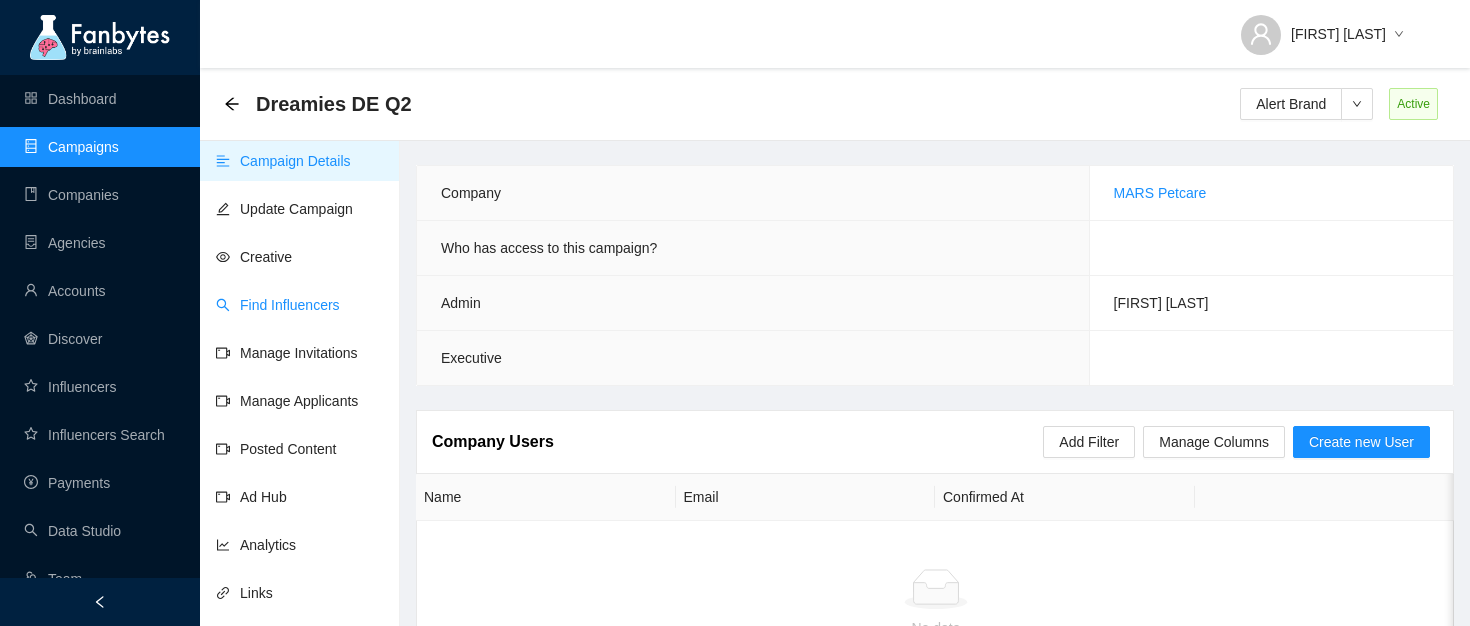 click on "Find Influencers" at bounding box center [278, 305] 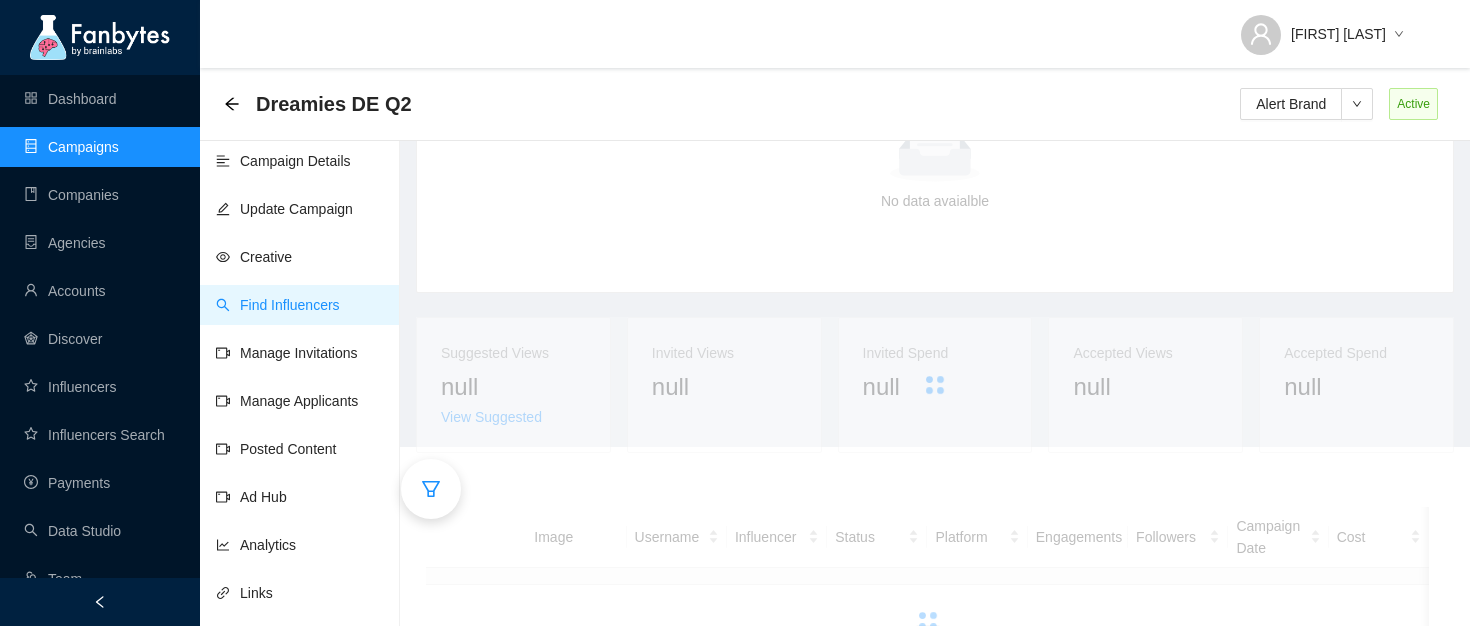 scroll, scrollTop: 199, scrollLeft: 0, axis: vertical 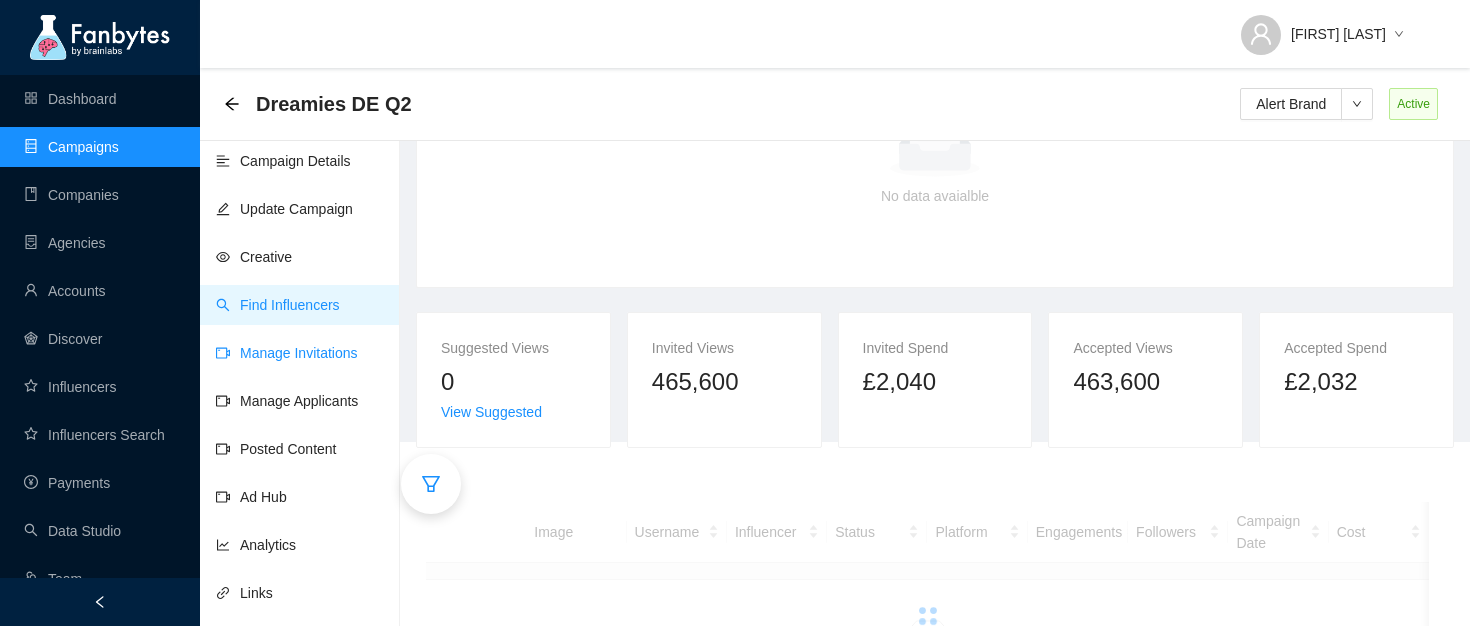 click on "Manage Invitations" at bounding box center [287, 353] 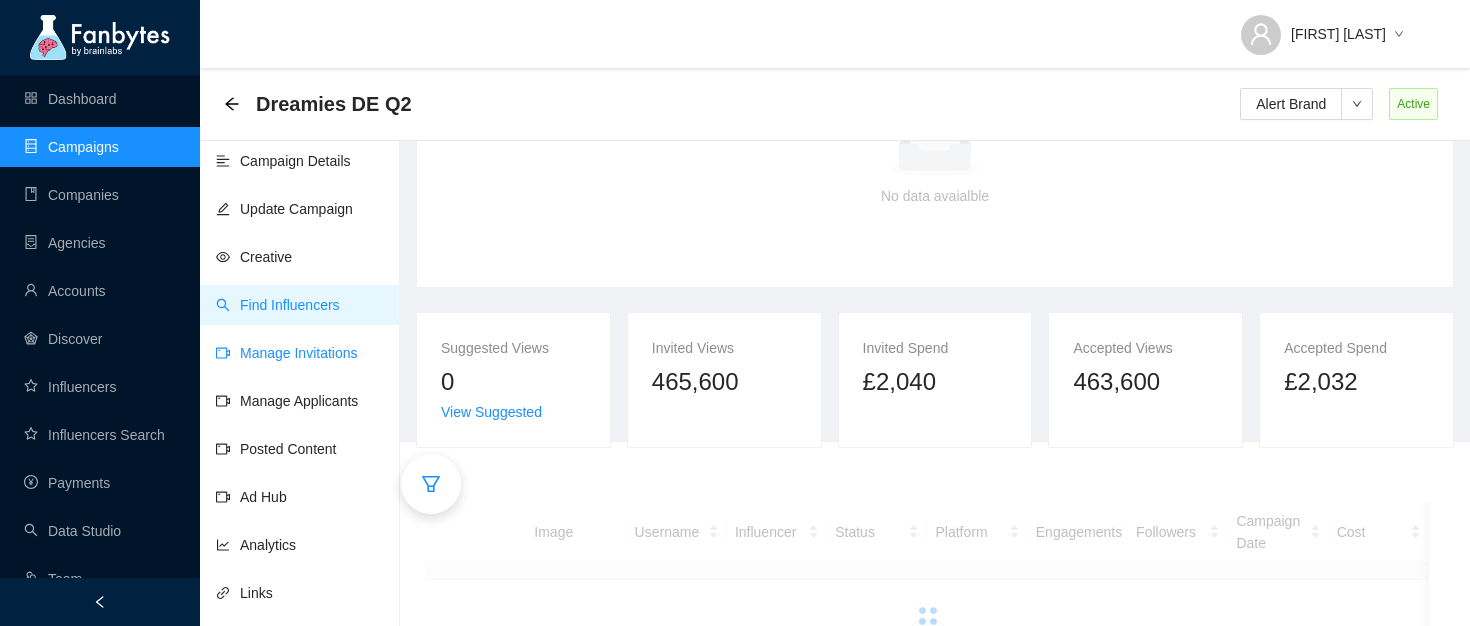 scroll, scrollTop: 20, scrollLeft: 0, axis: vertical 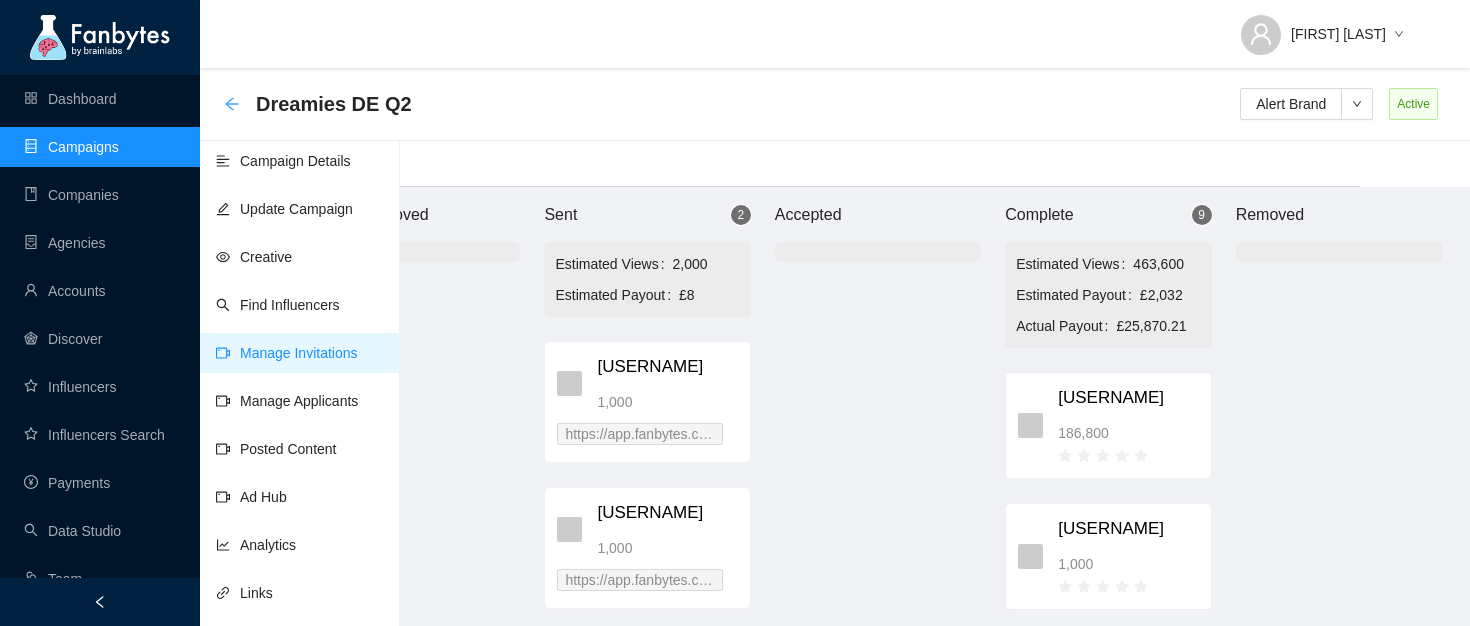 click 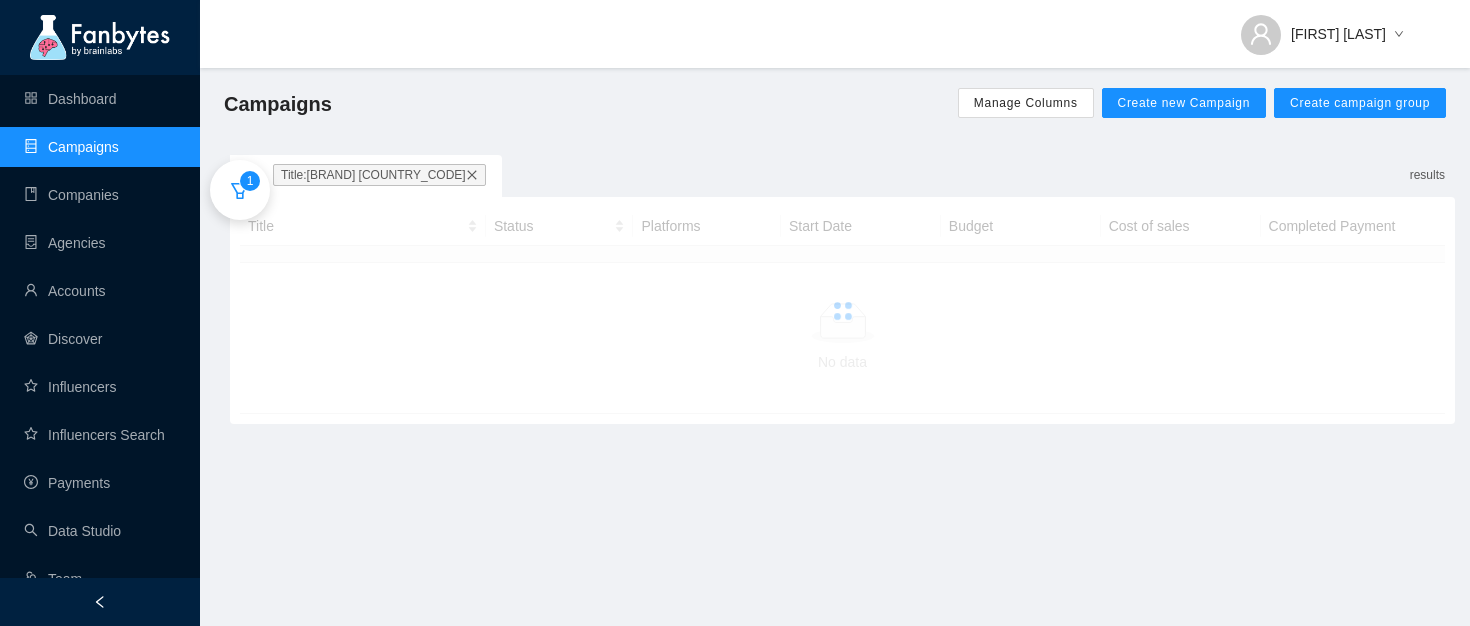 scroll, scrollTop: 0, scrollLeft: 0, axis: both 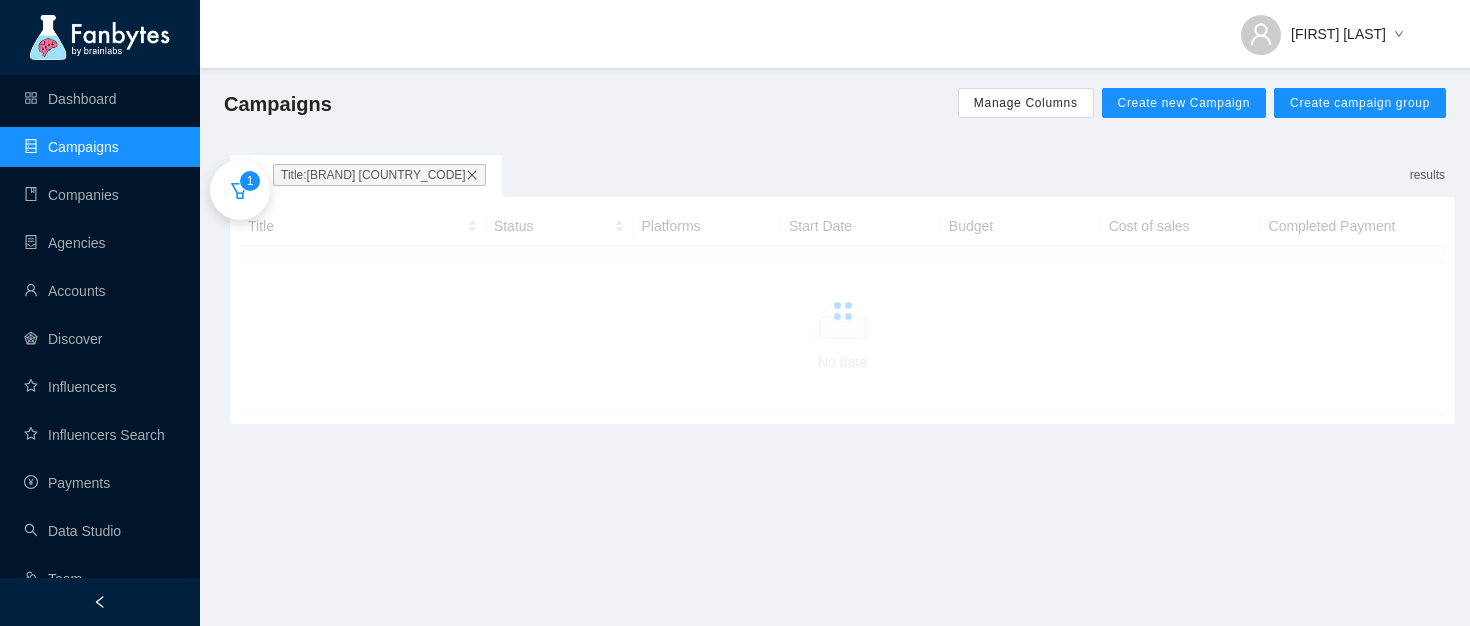click 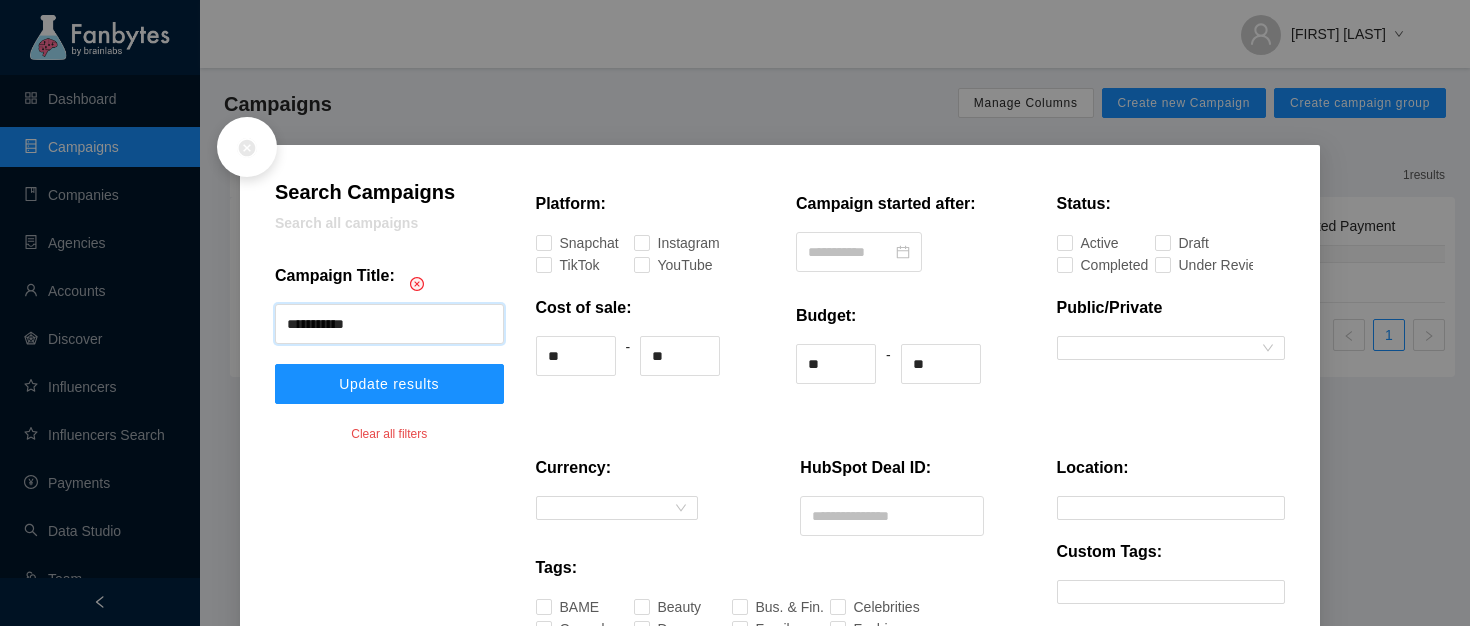 click on "**********" at bounding box center [389, 324] 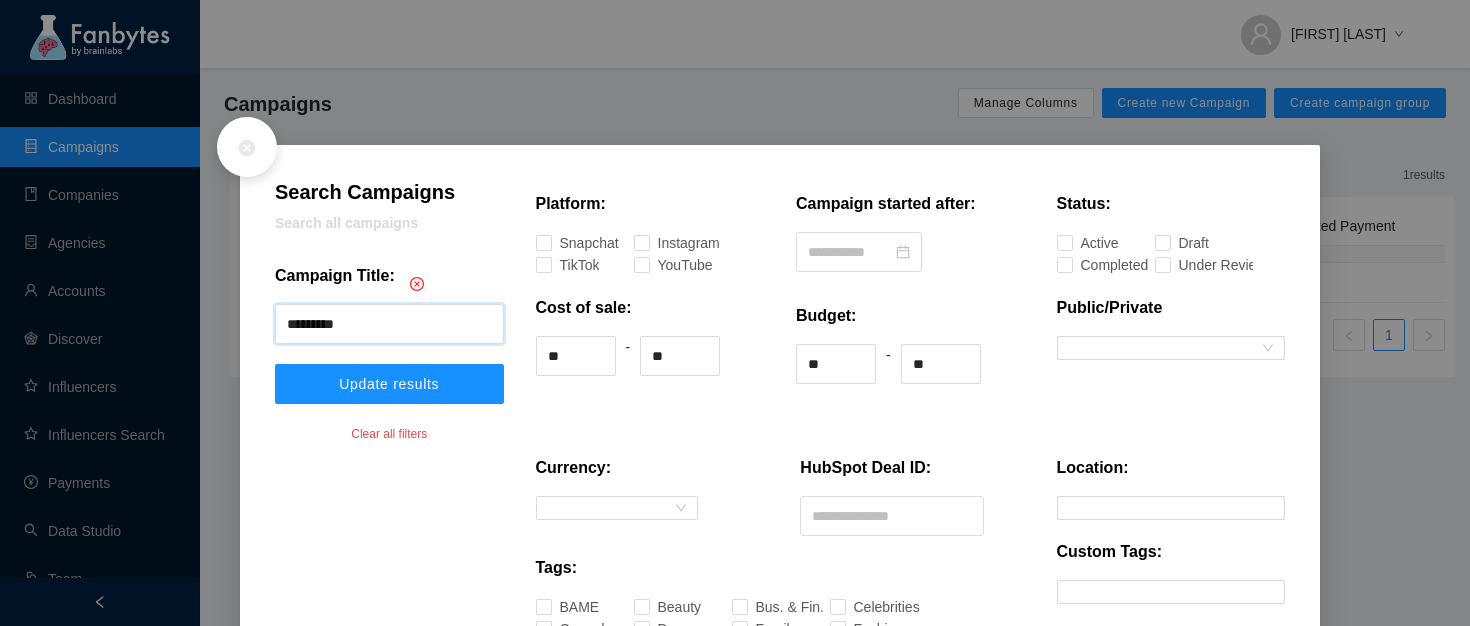 type on "********" 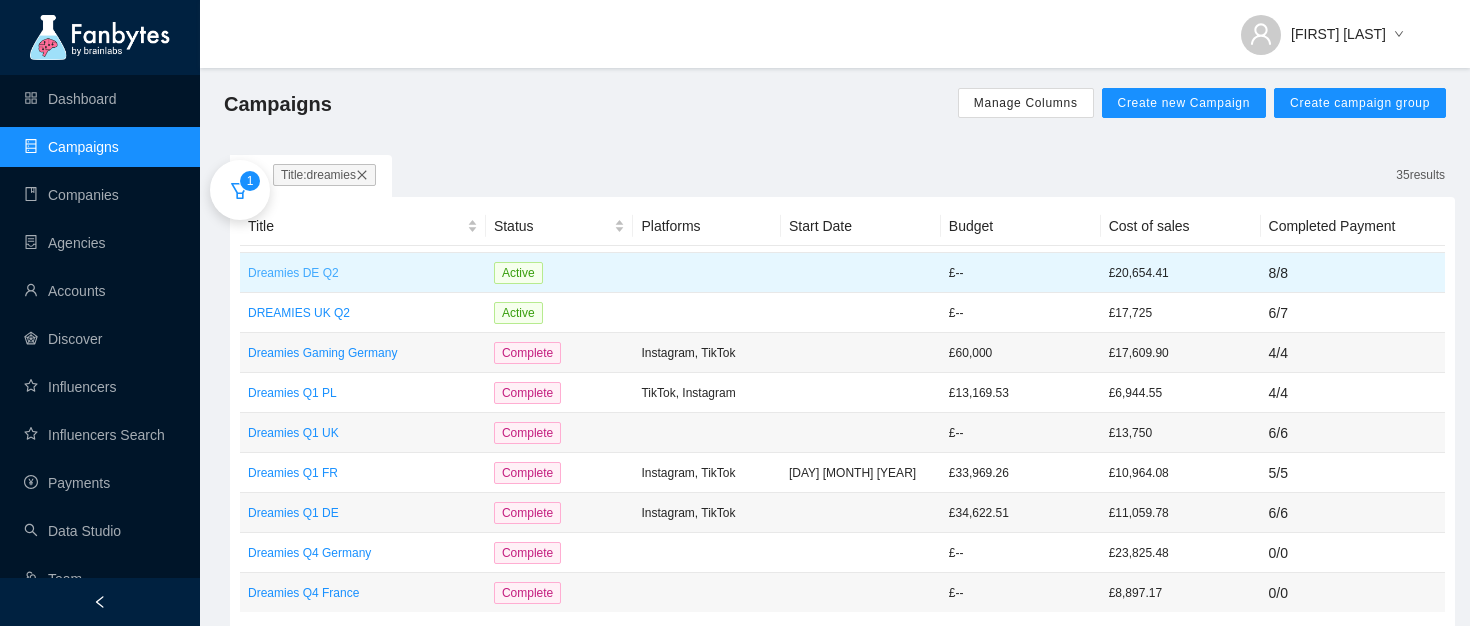 scroll, scrollTop: 0, scrollLeft: 0, axis: both 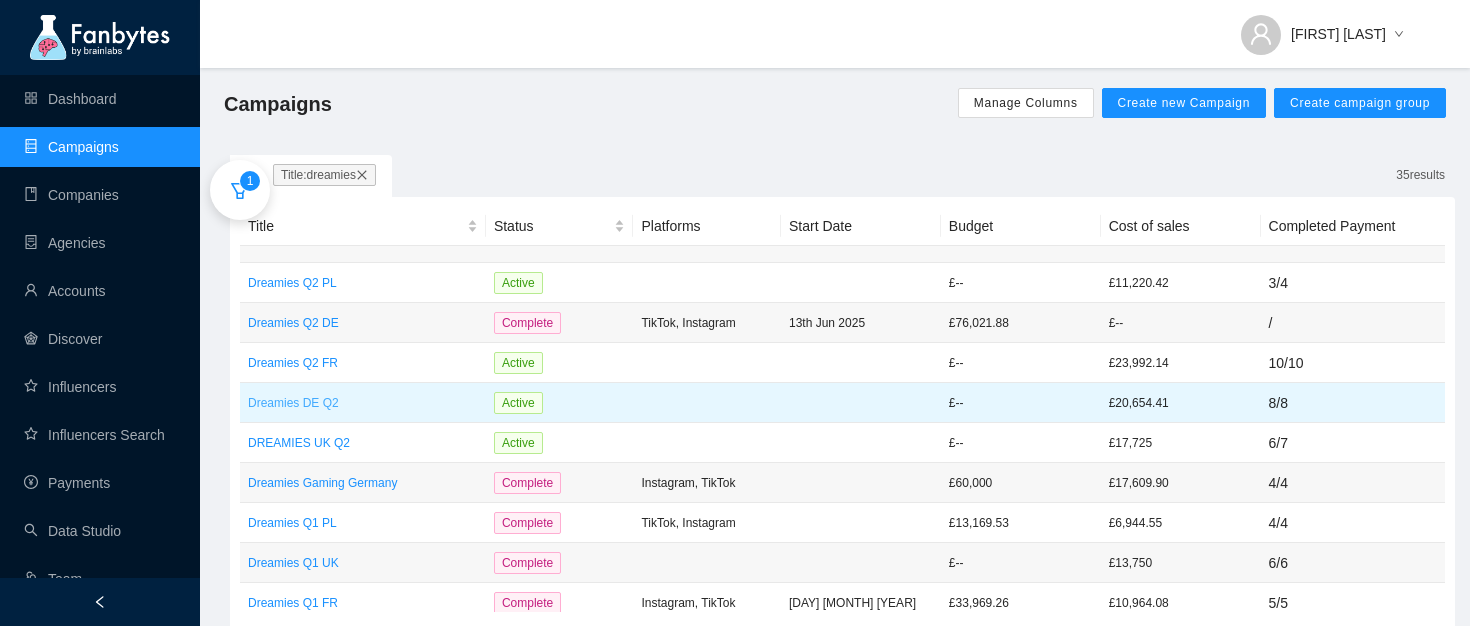 click on "Dreamies DE Q2" at bounding box center [363, 403] 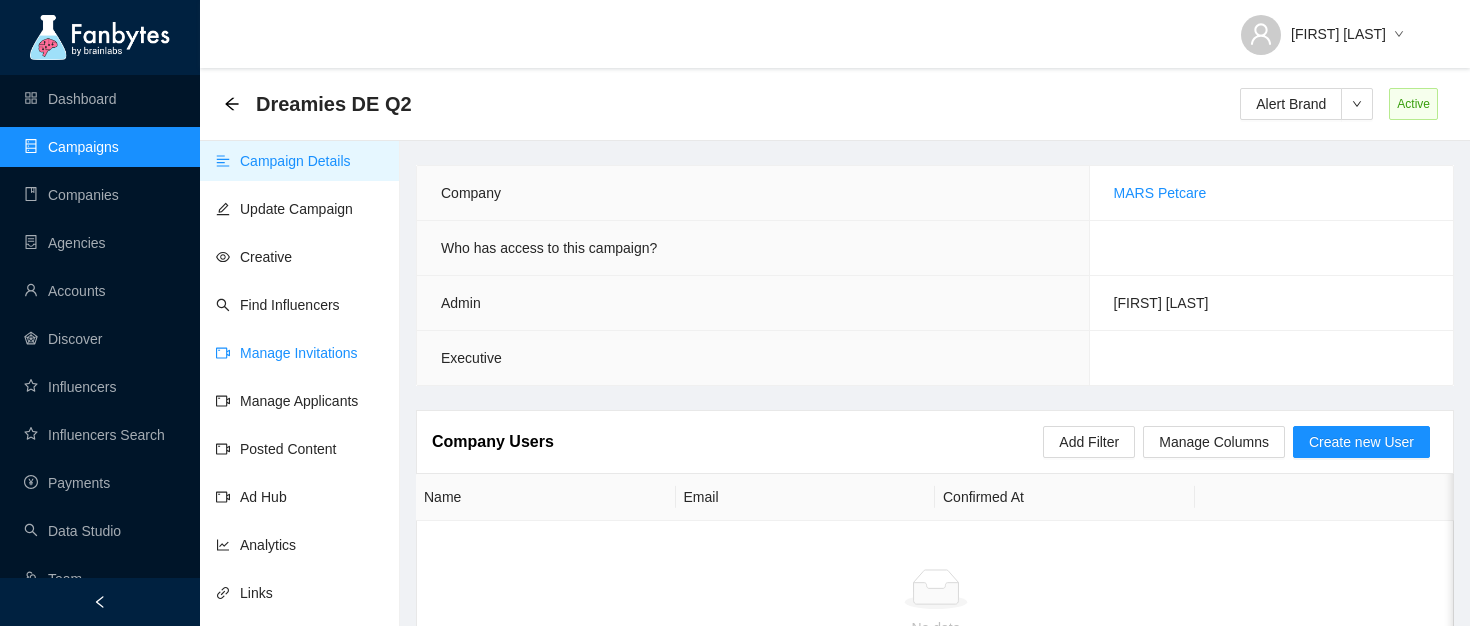 click on "Manage Invitations" at bounding box center [287, 353] 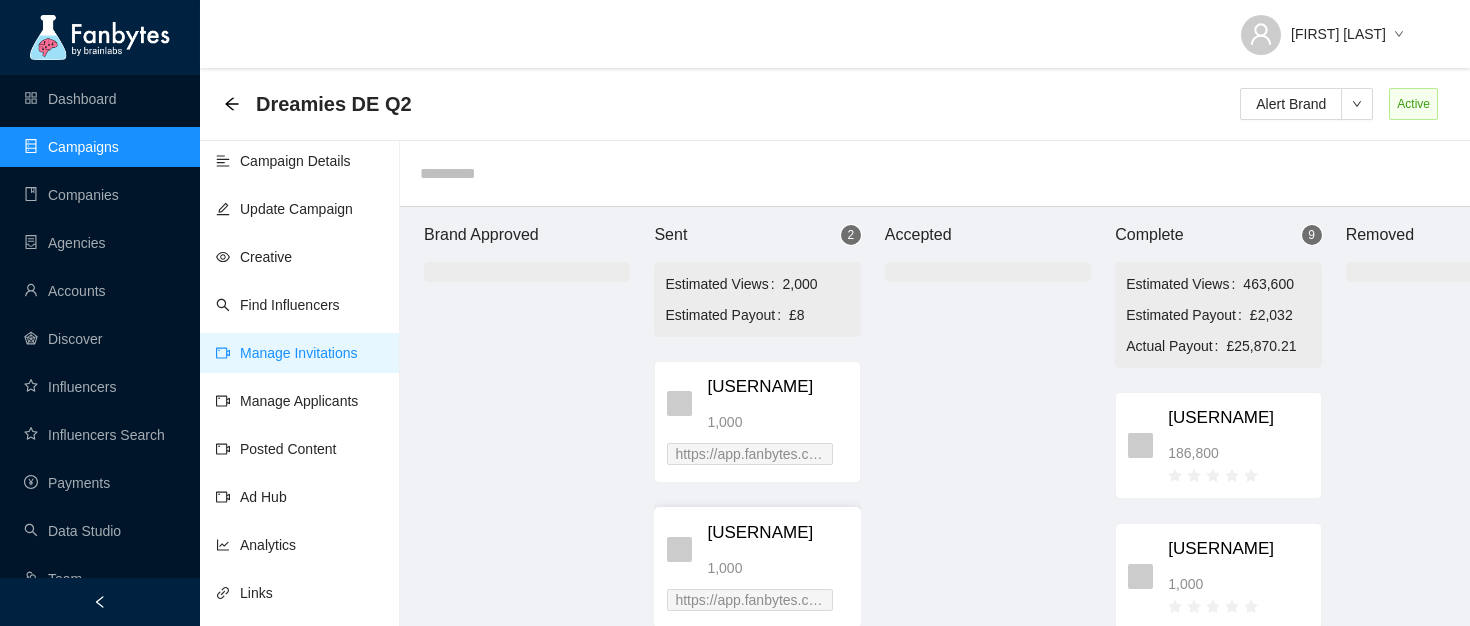 scroll, scrollTop: 6, scrollLeft: 0, axis: vertical 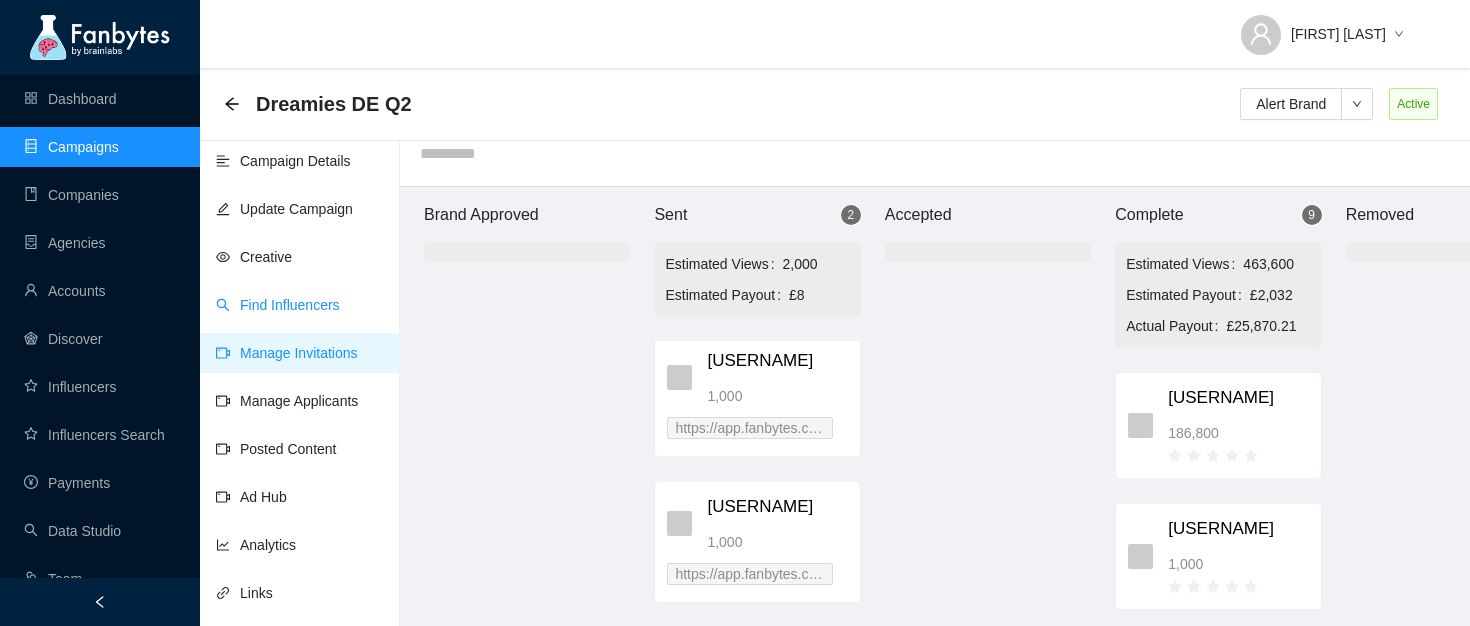 click on "Find Influencers" at bounding box center (278, 305) 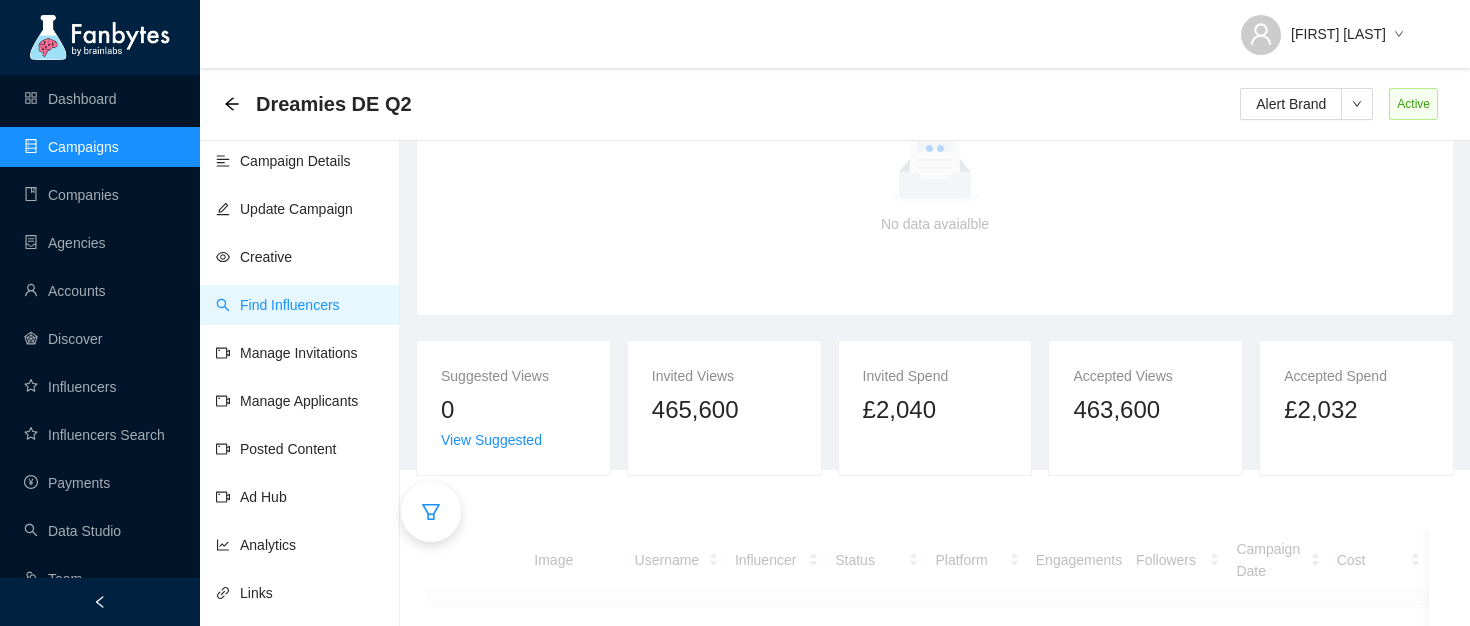 scroll, scrollTop: 314, scrollLeft: 0, axis: vertical 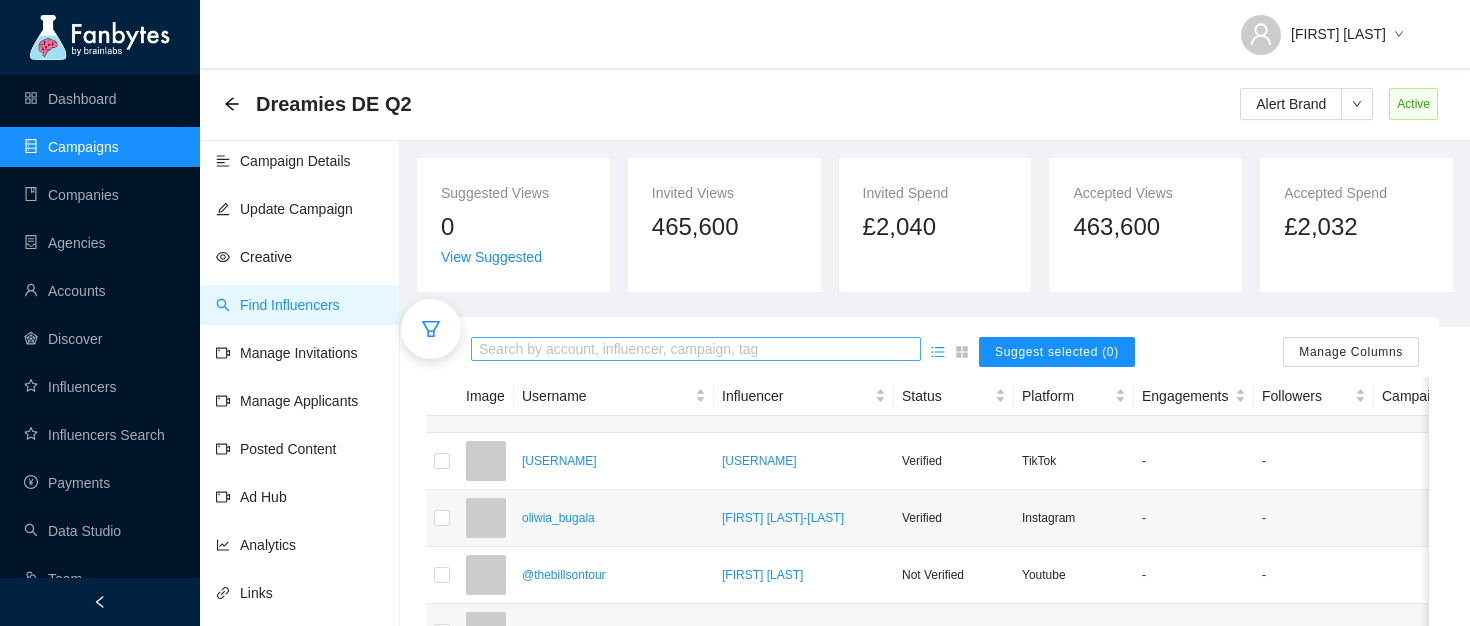 click on "Search by account, influencer, campaign, tag" at bounding box center (696, 352) 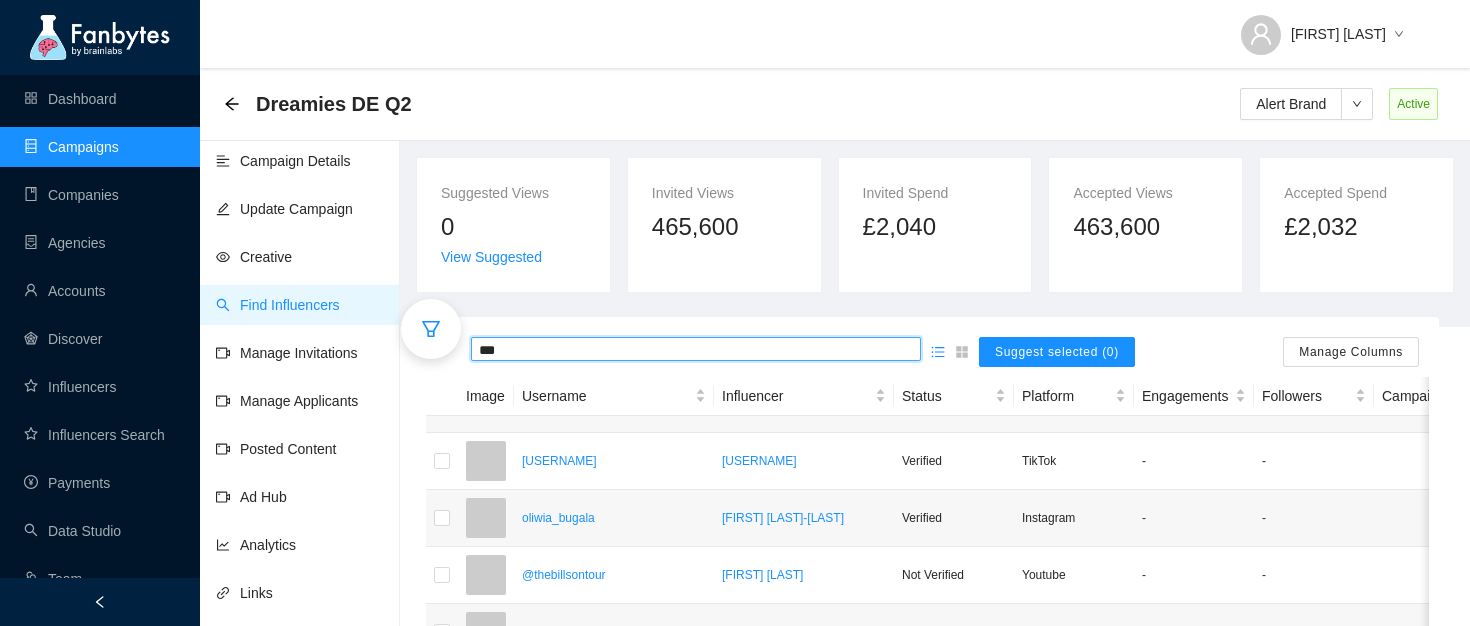 type on "****" 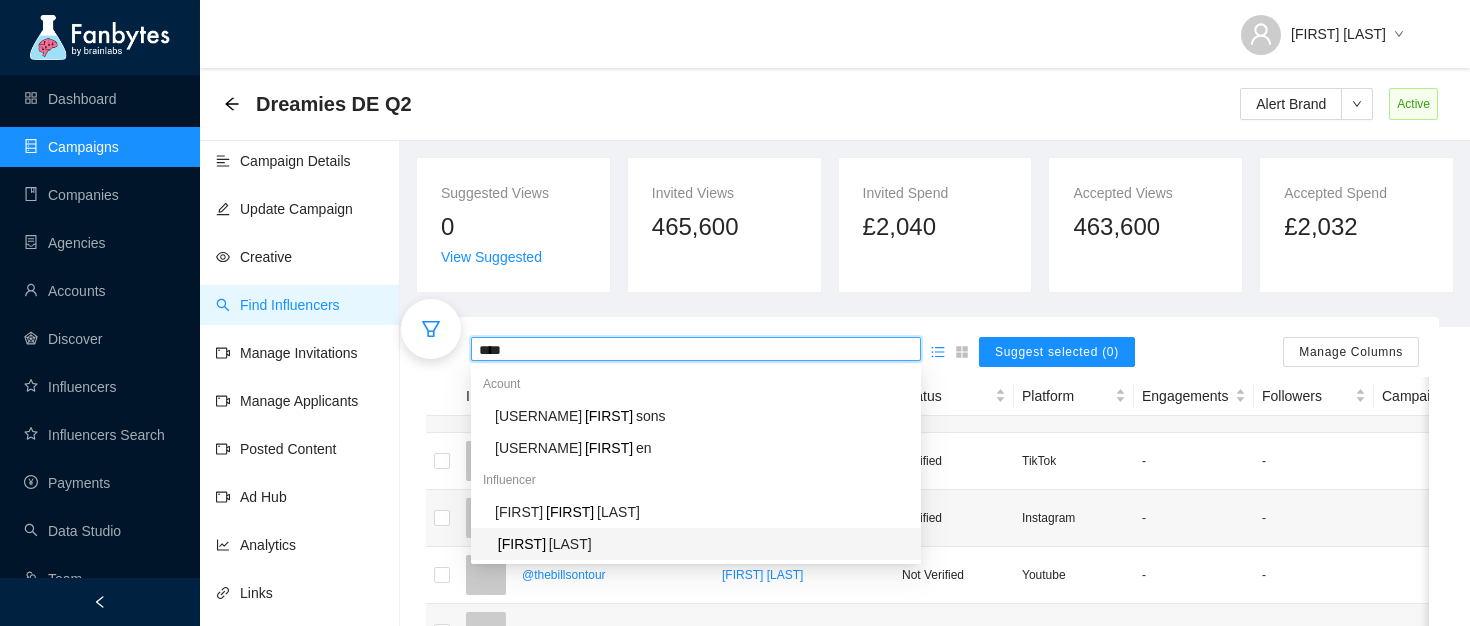 click on "[LAST]" at bounding box center (570, 544) 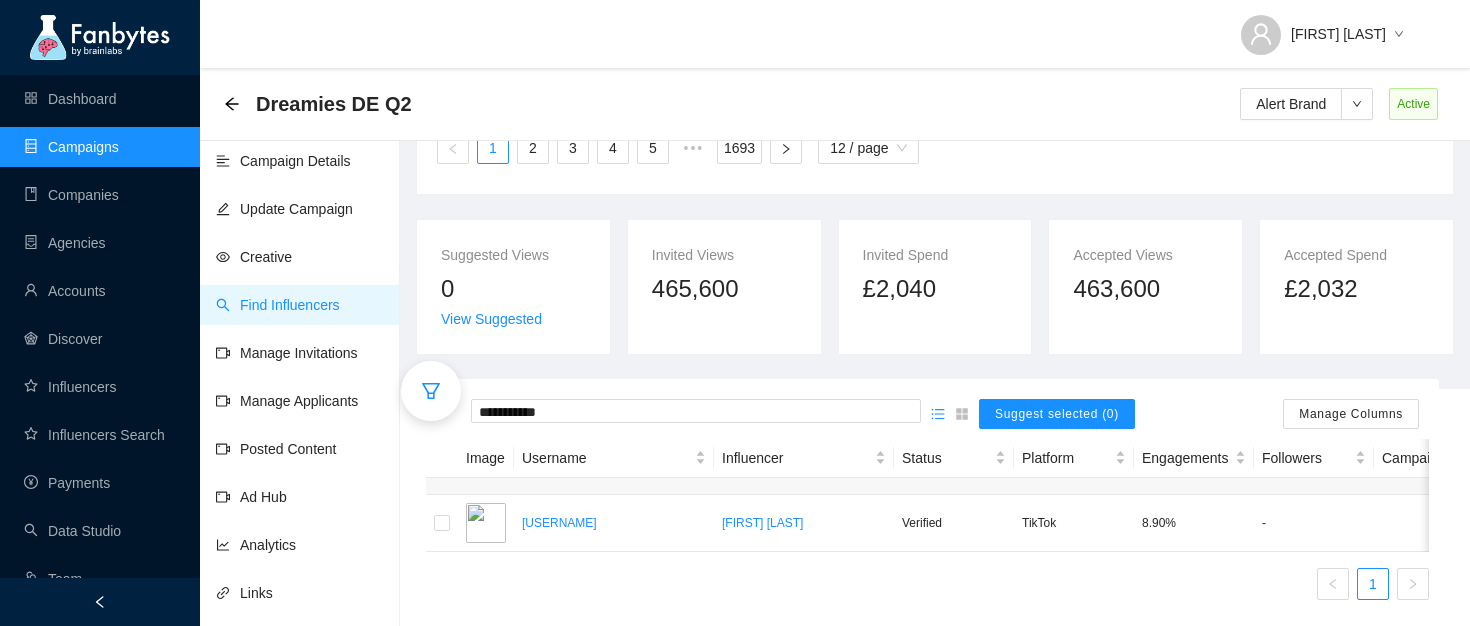 scroll, scrollTop: 274, scrollLeft: 0, axis: vertical 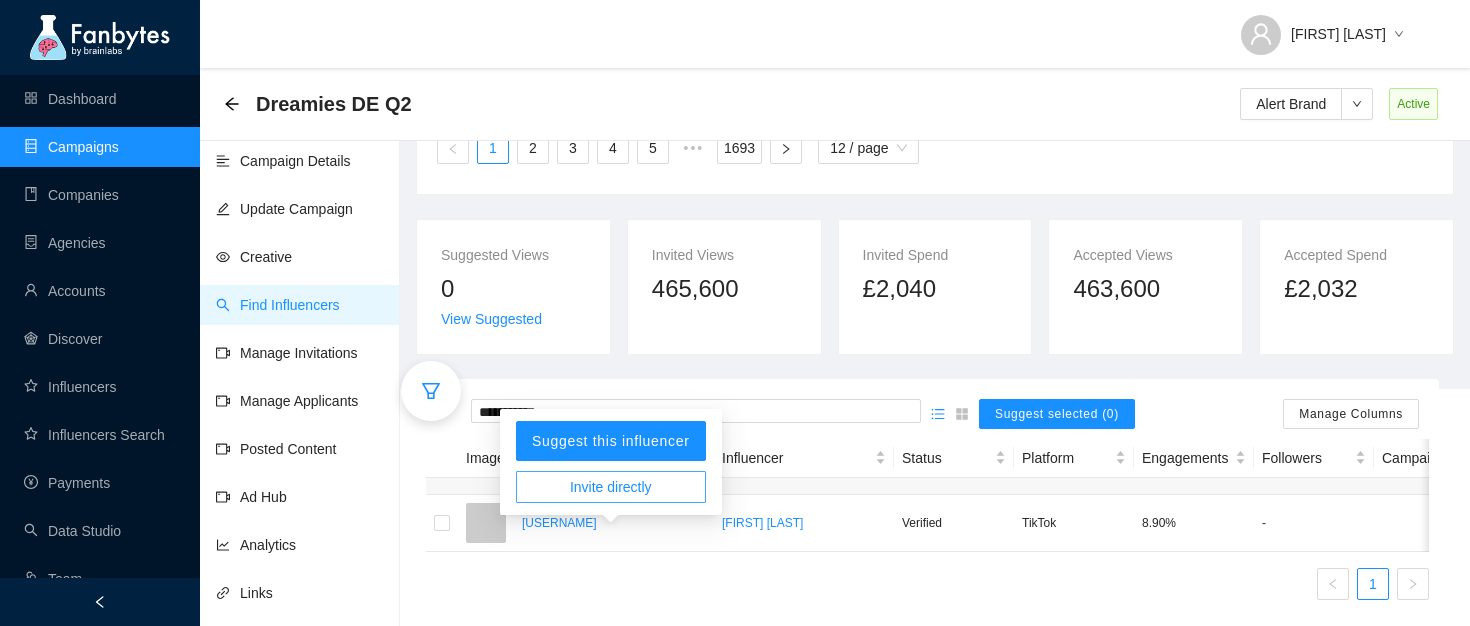 click on "Suggest this influencer Invite directly" at bounding box center (611, 462) 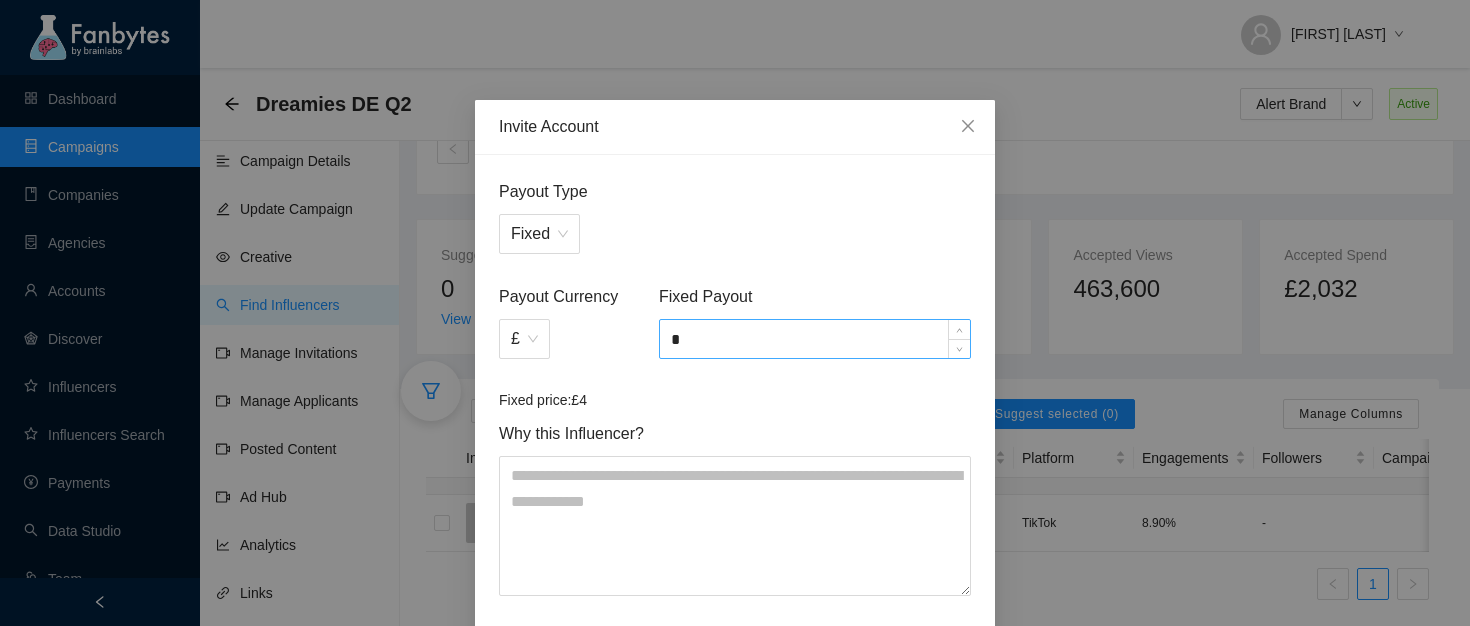 click on "*" at bounding box center [815, 339] 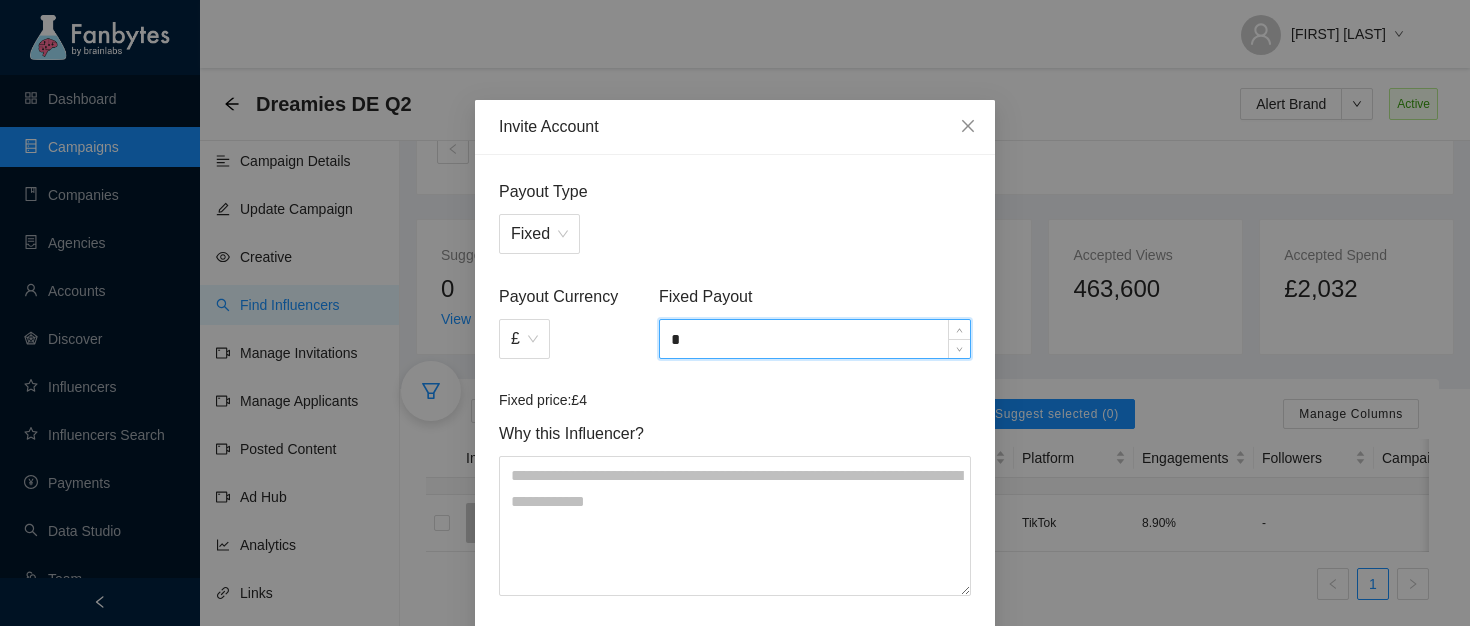 scroll, scrollTop: 371, scrollLeft: 0, axis: vertical 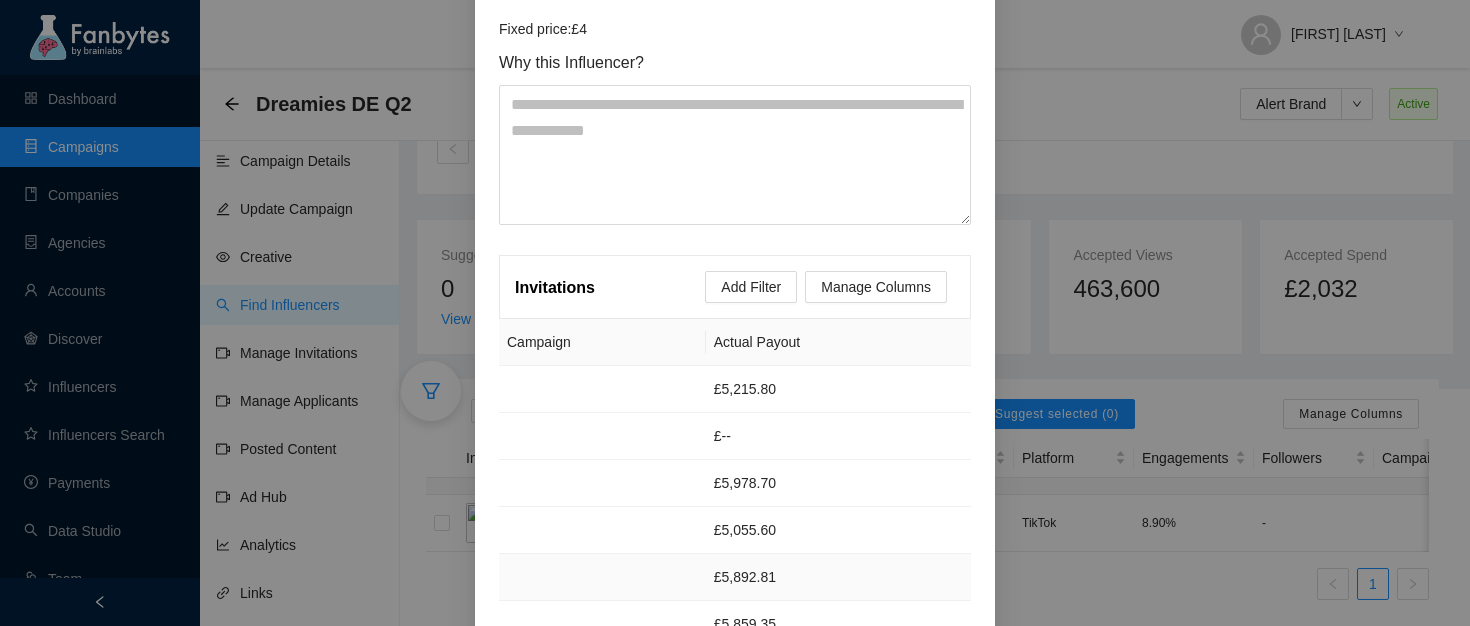 type on "*" 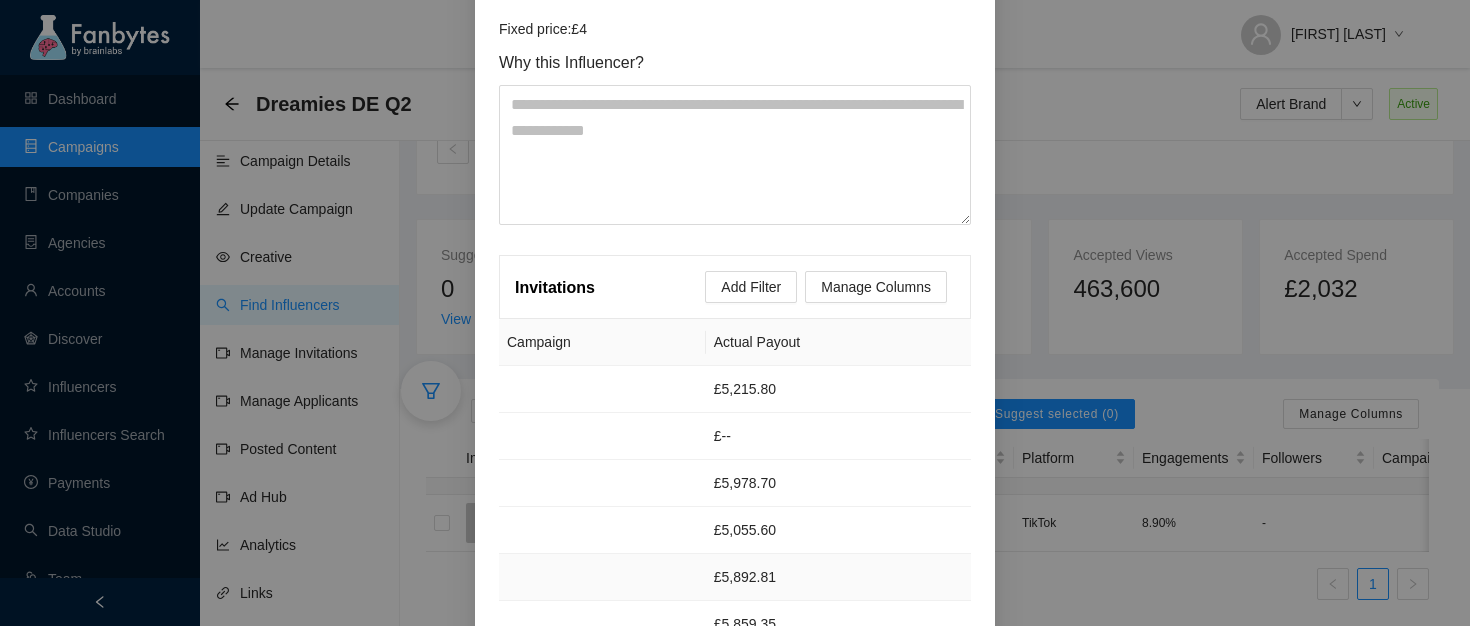 click on "£5,892.81" at bounding box center [838, 577] 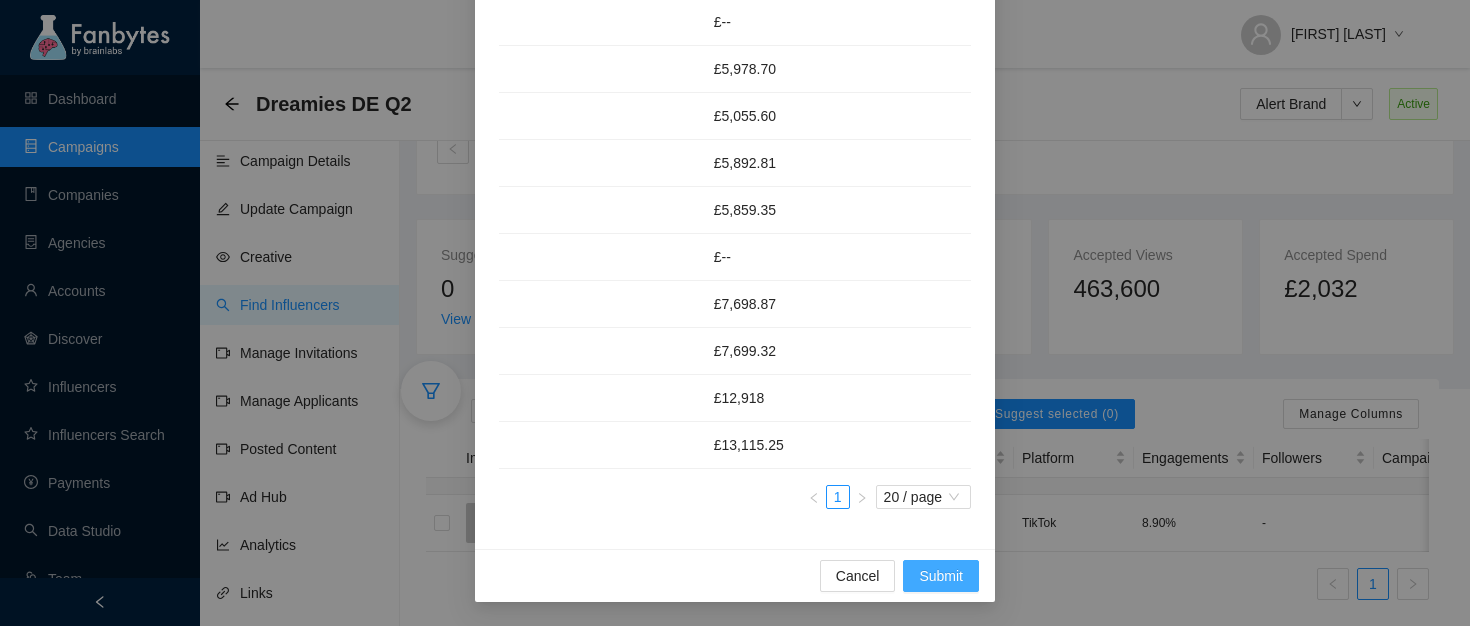 click on "Submit" at bounding box center [941, 576] 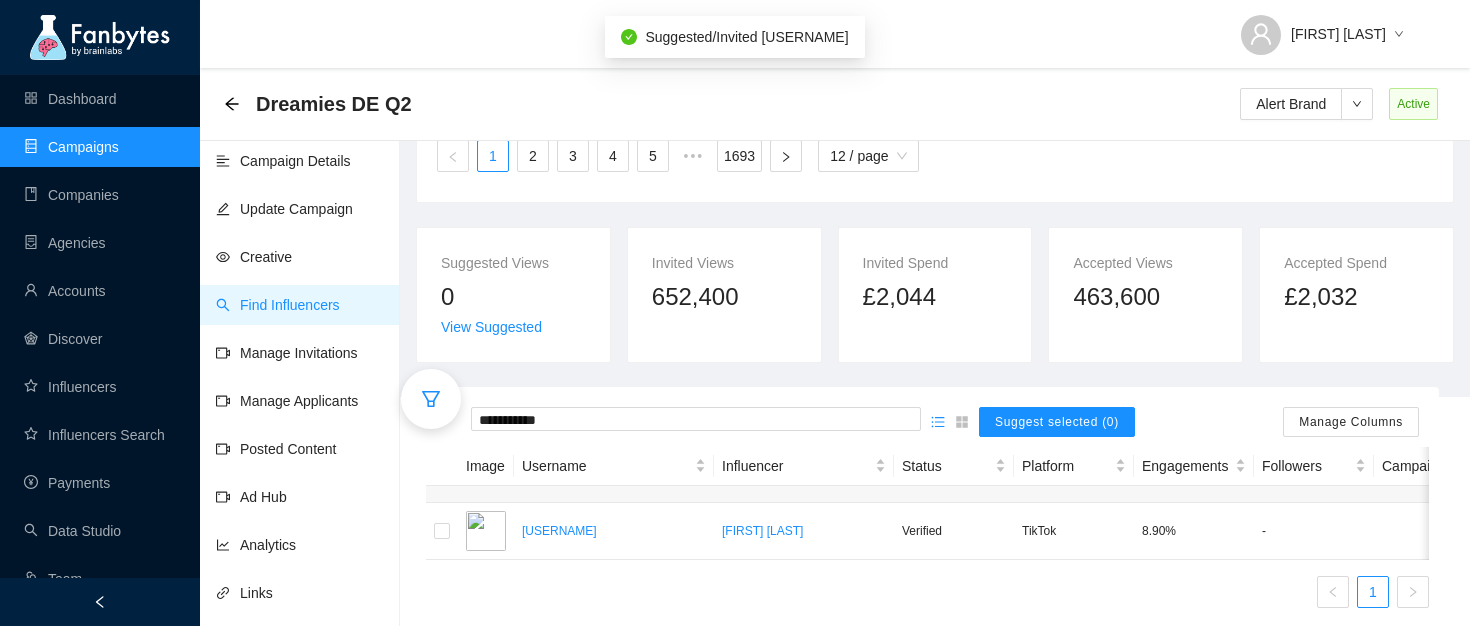 scroll, scrollTop: 274, scrollLeft: 0, axis: vertical 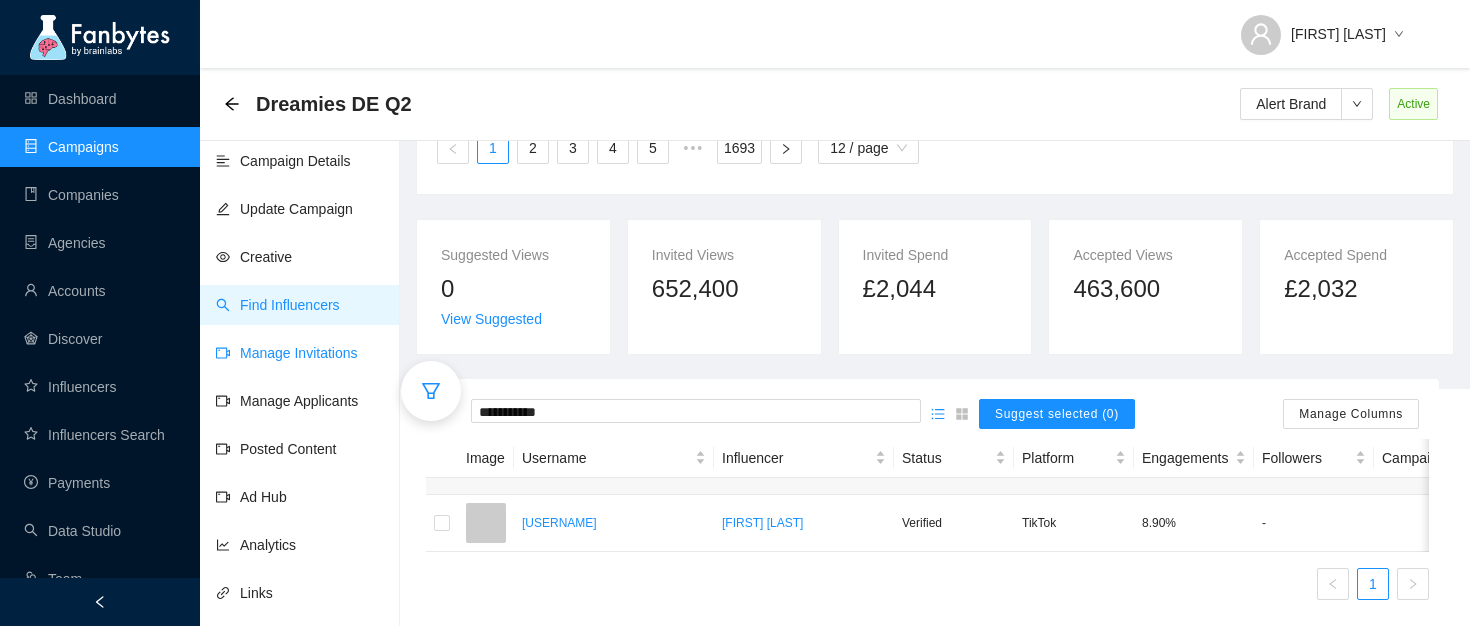 click on "Manage Invitations" at bounding box center (287, 353) 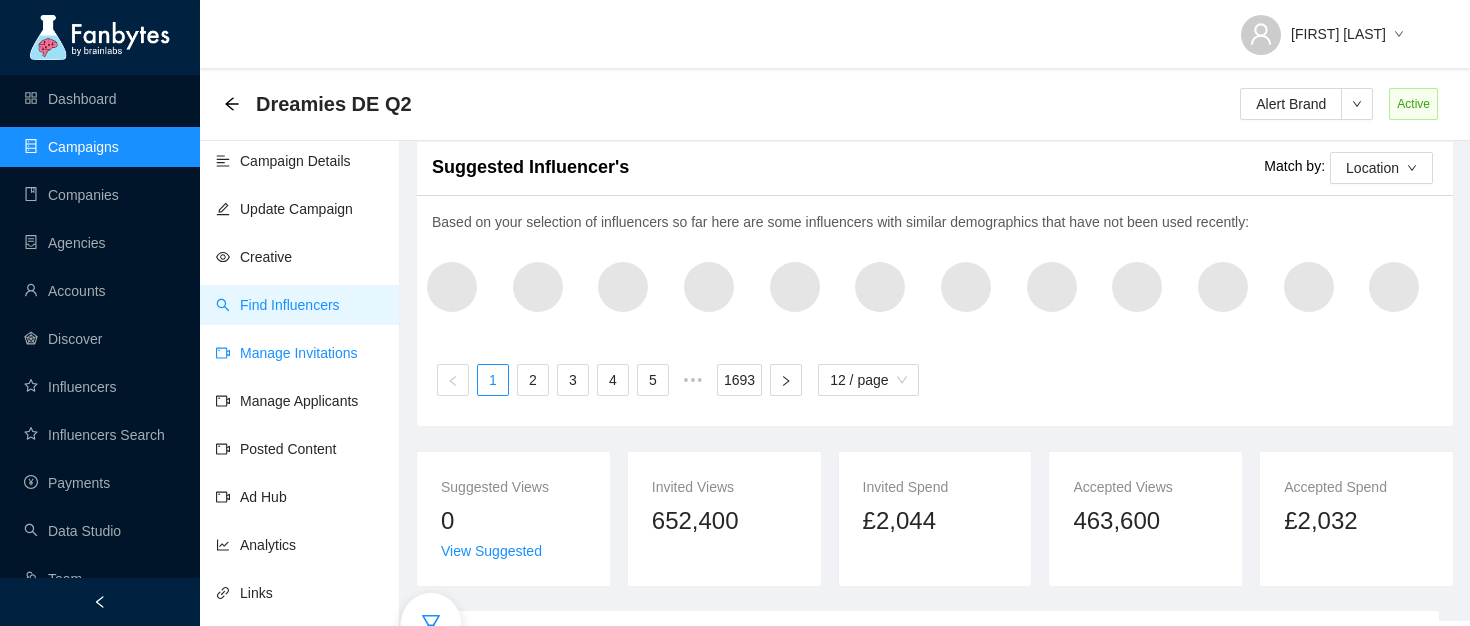 click on "Manage Invitations" at bounding box center [287, 353] 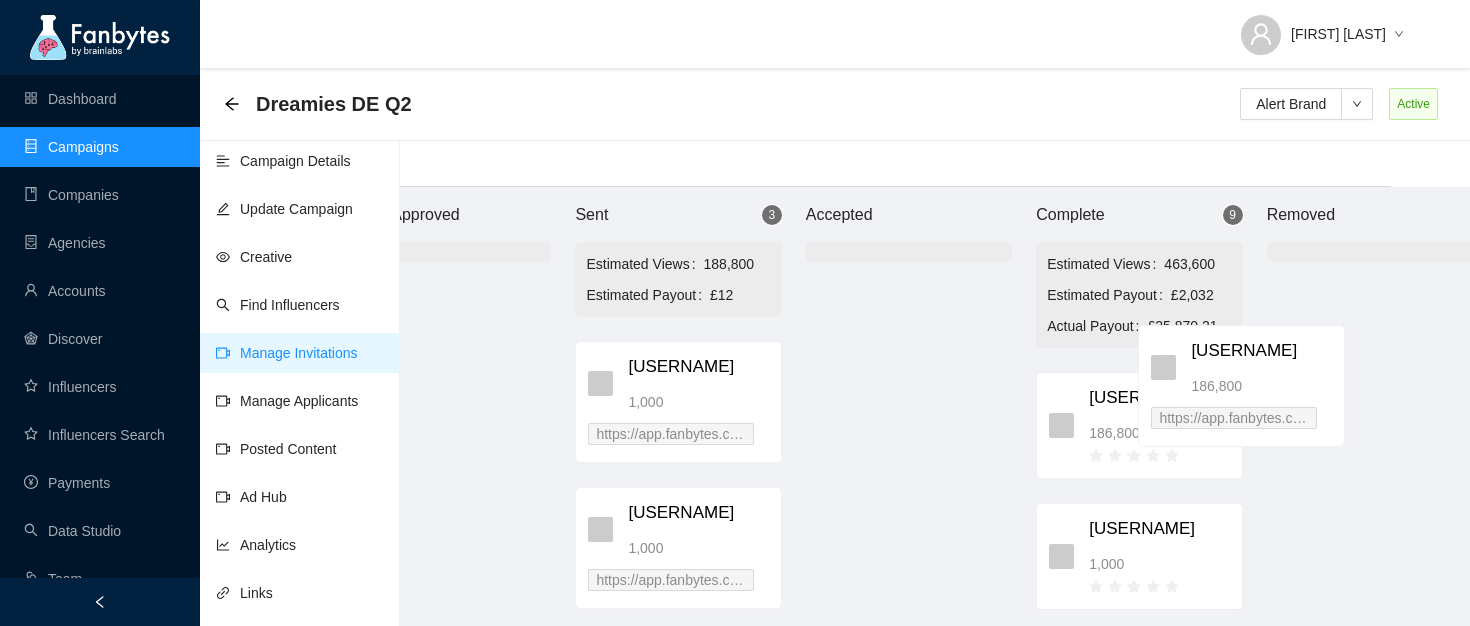 scroll, scrollTop: 20, scrollLeft: 118, axis: both 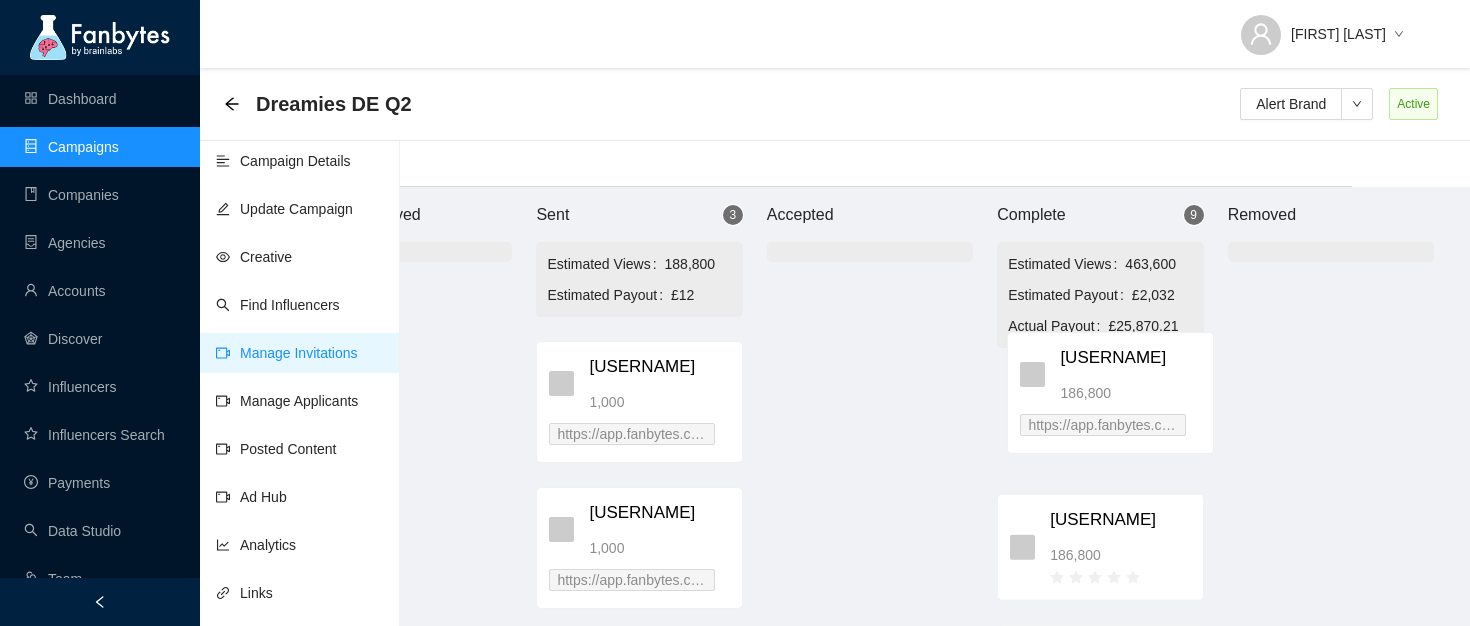 drag, startPoint x: 704, startPoint y: 396, endPoint x: 1071, endPoint y: 387, distance: 367.11035 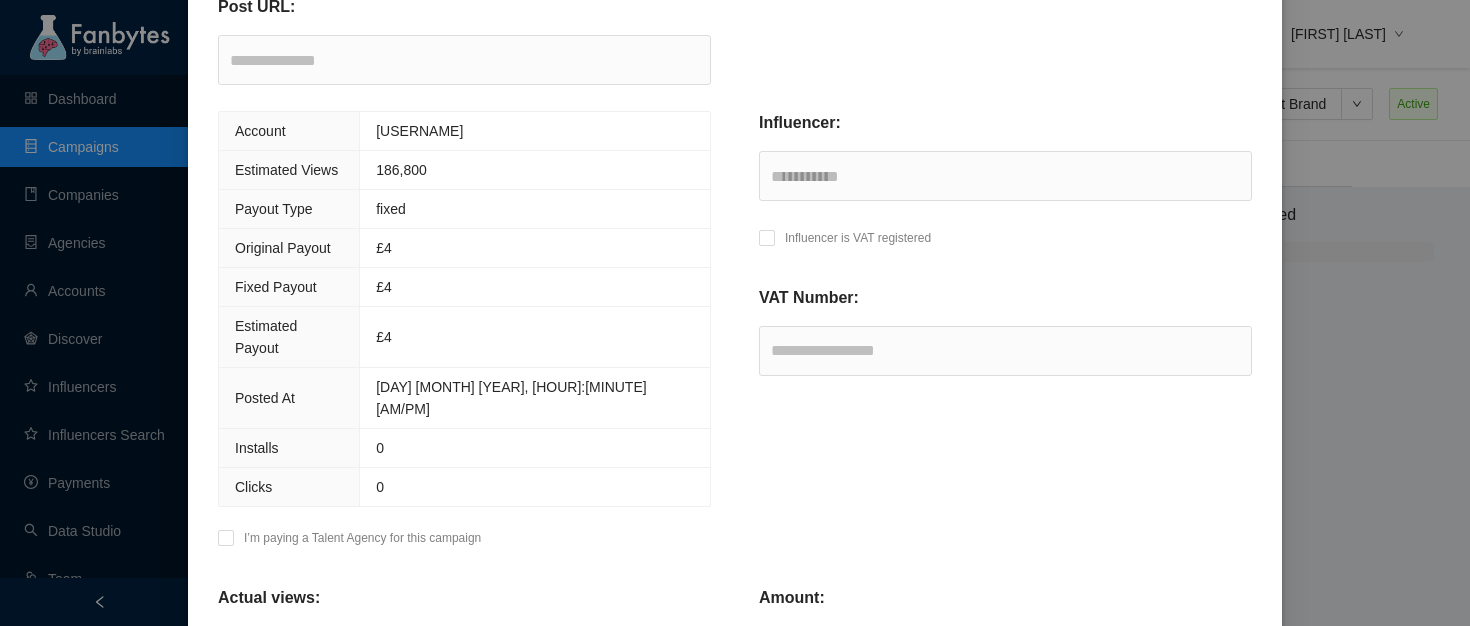 scroll, scrollTop: 547, scrollLeft: 0, axis: vertical 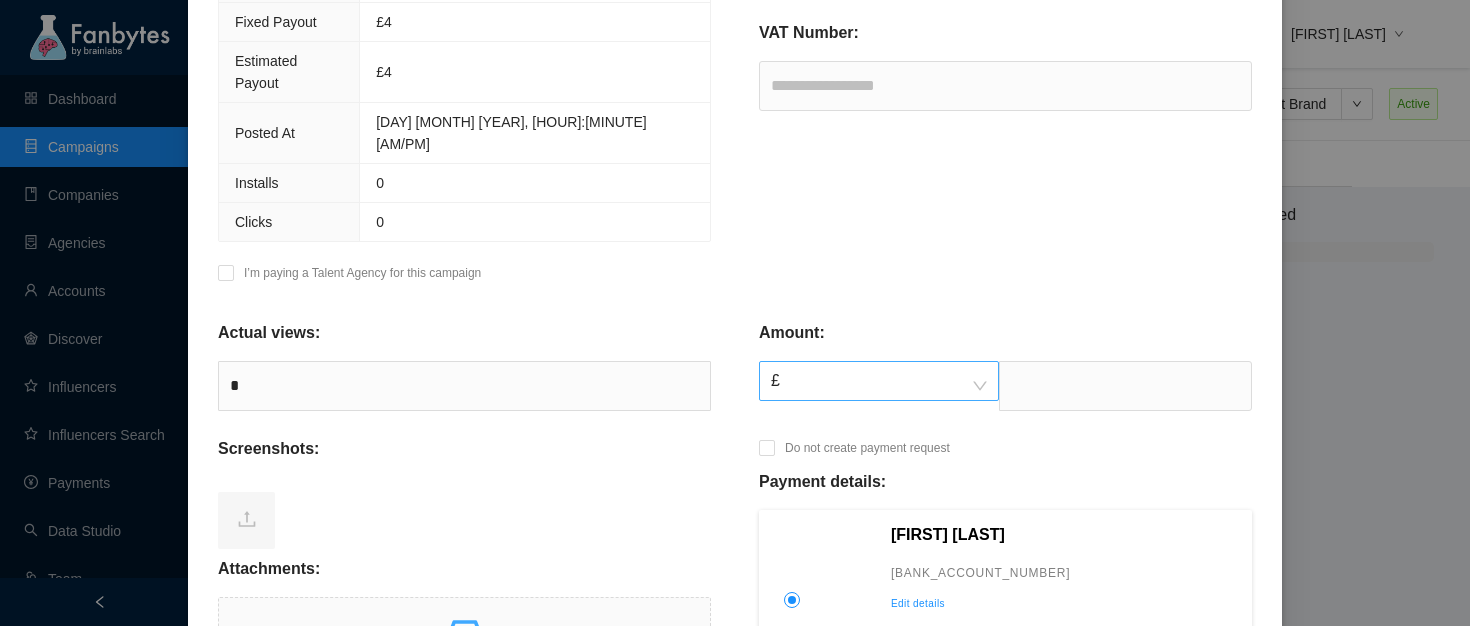 click on "£" at bounding box center (879, 381) 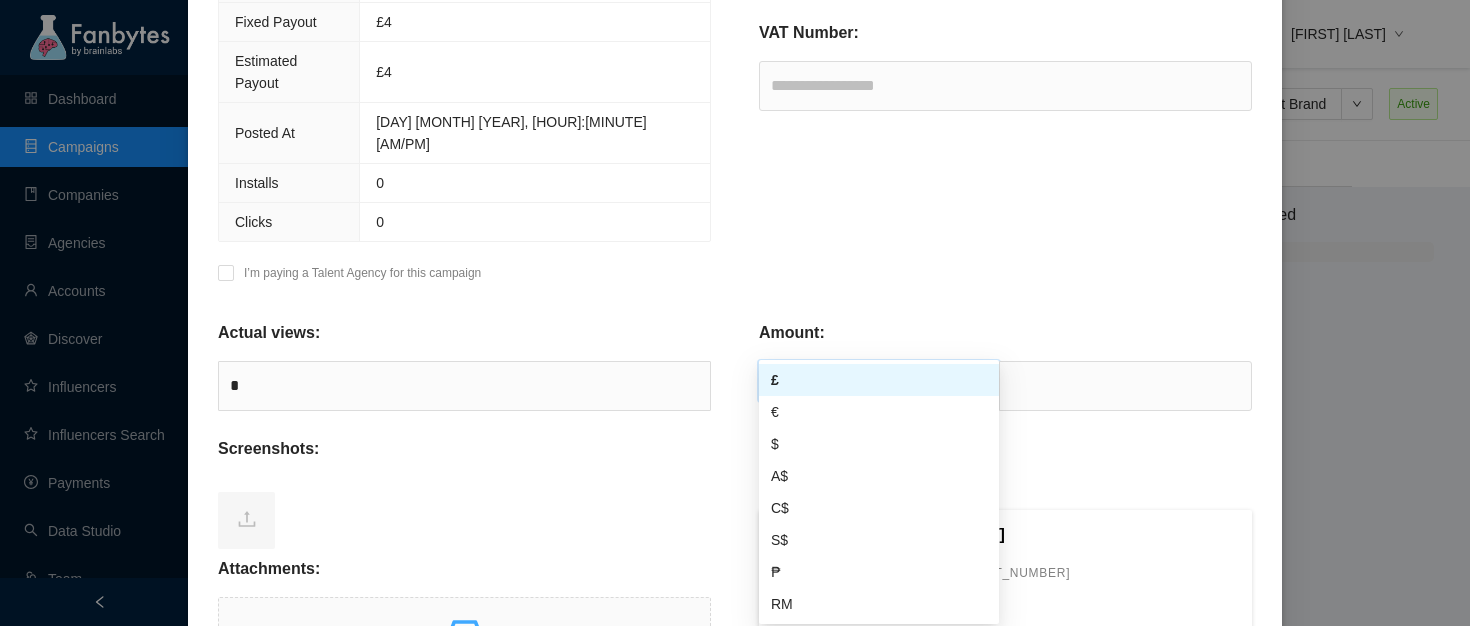 click on "€" at bounding box center (879, 412) 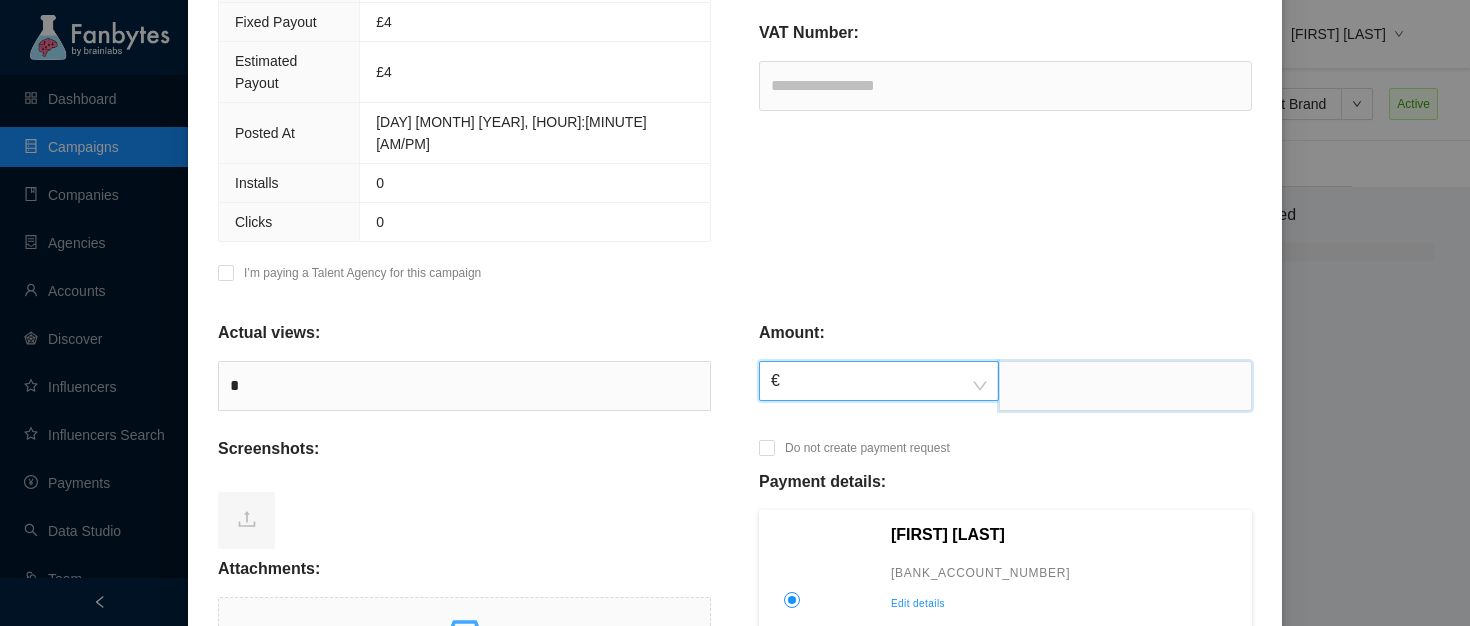 click at bounding box center (1125, 386) 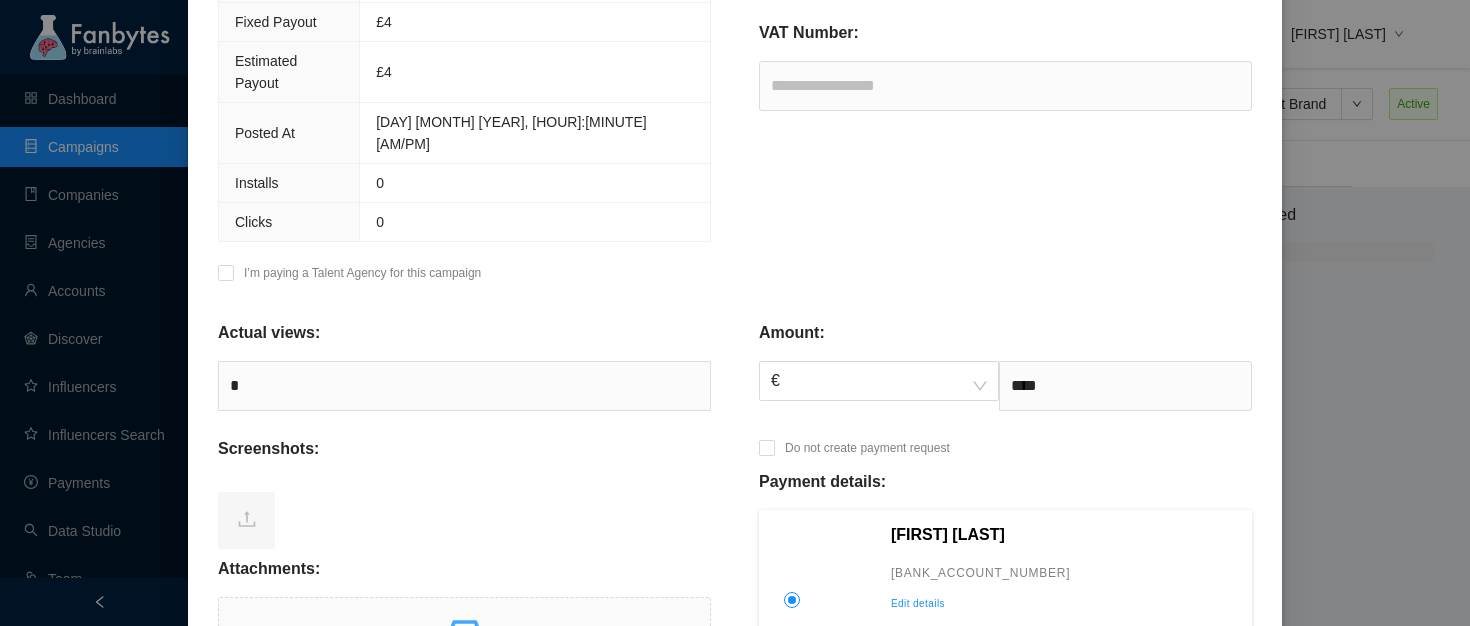 click on "**********" at bounding box center [1005, 70] 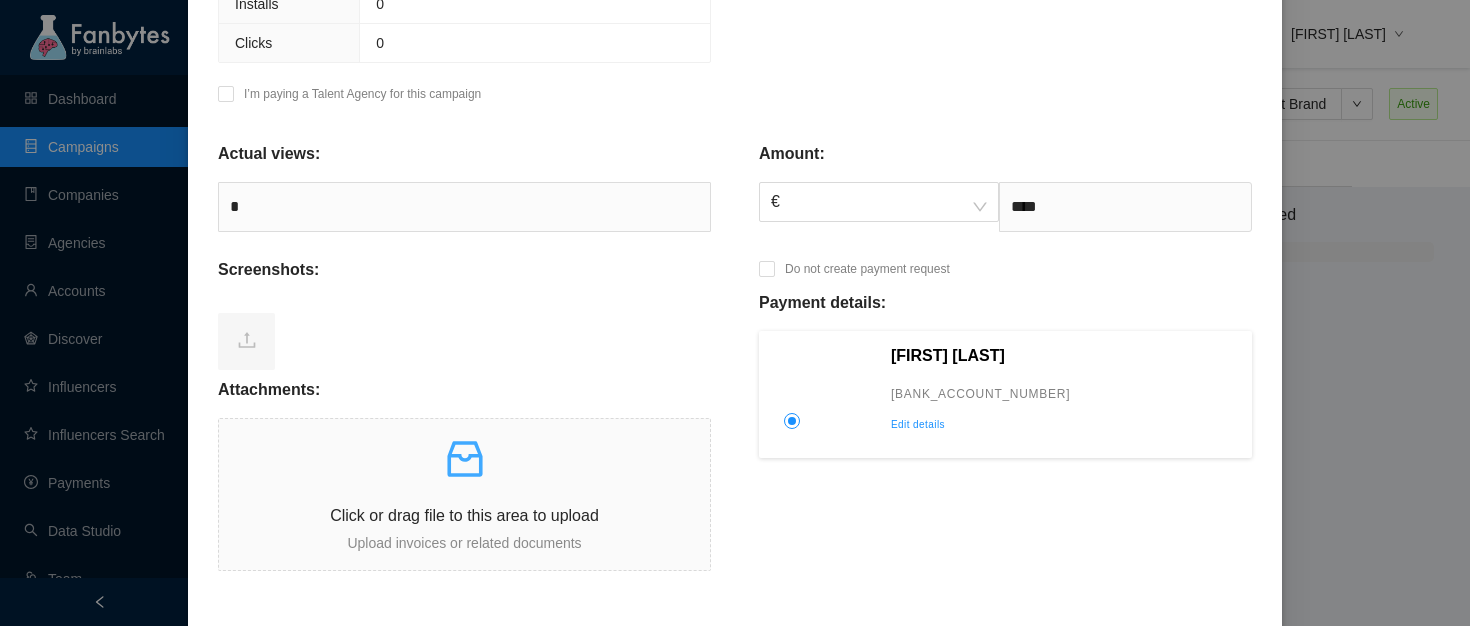 scroll, scrollTop: 734, scrollLeft: 0, axis: vertical 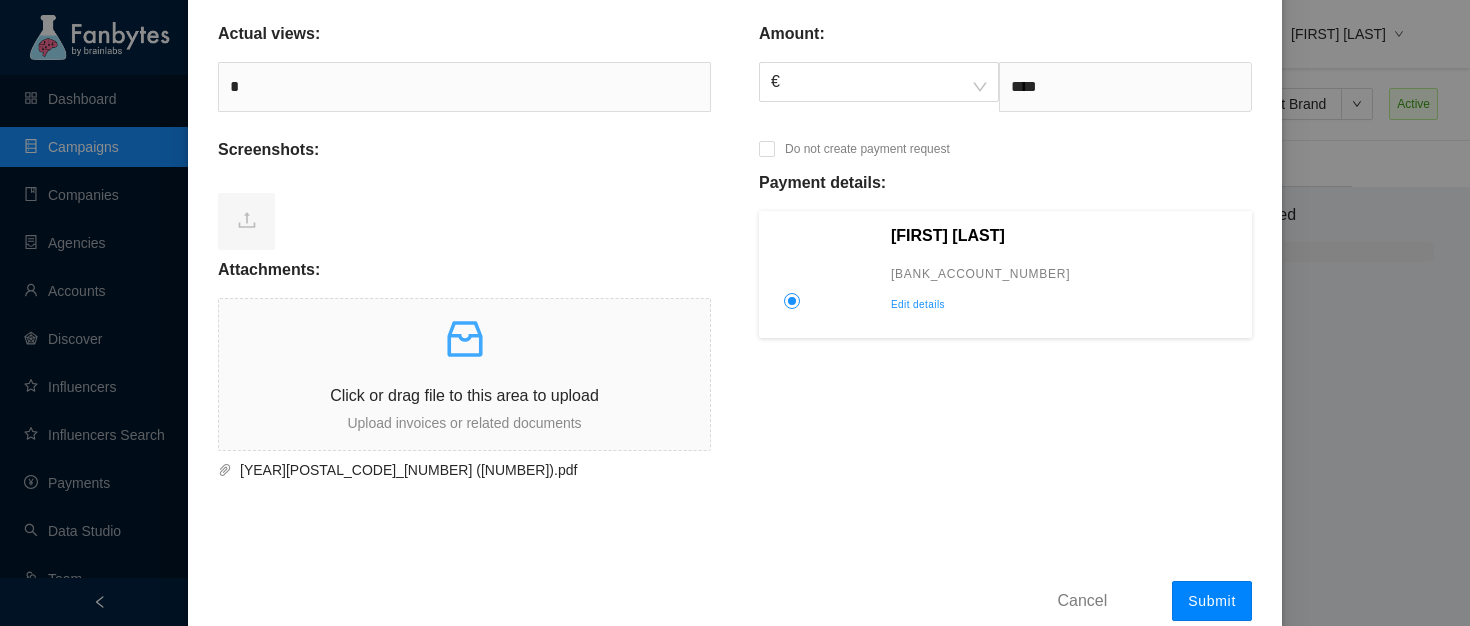 click on "Submit" at bounding box center [1212, 601] 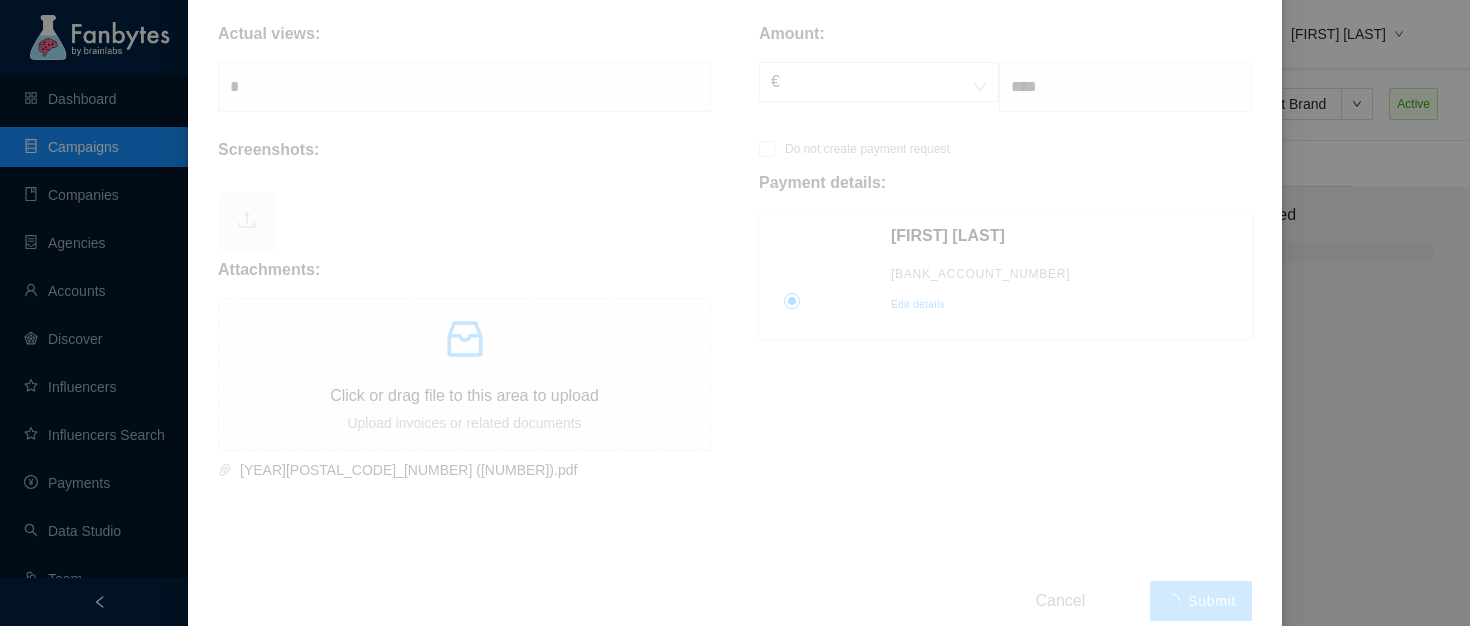 type on "******" 